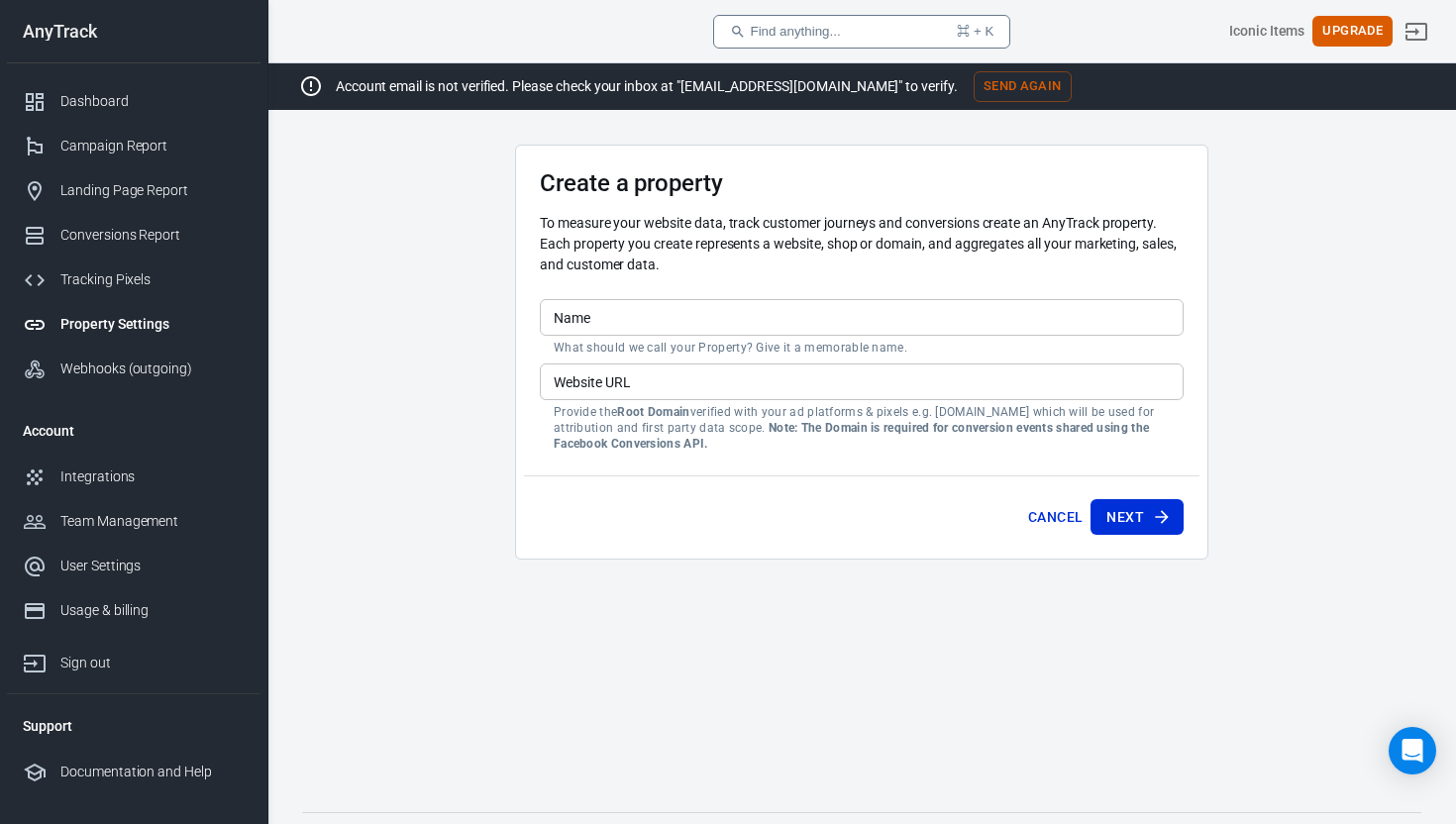scroll, scrollTop: 0, scrollLeft: 0, axis: both 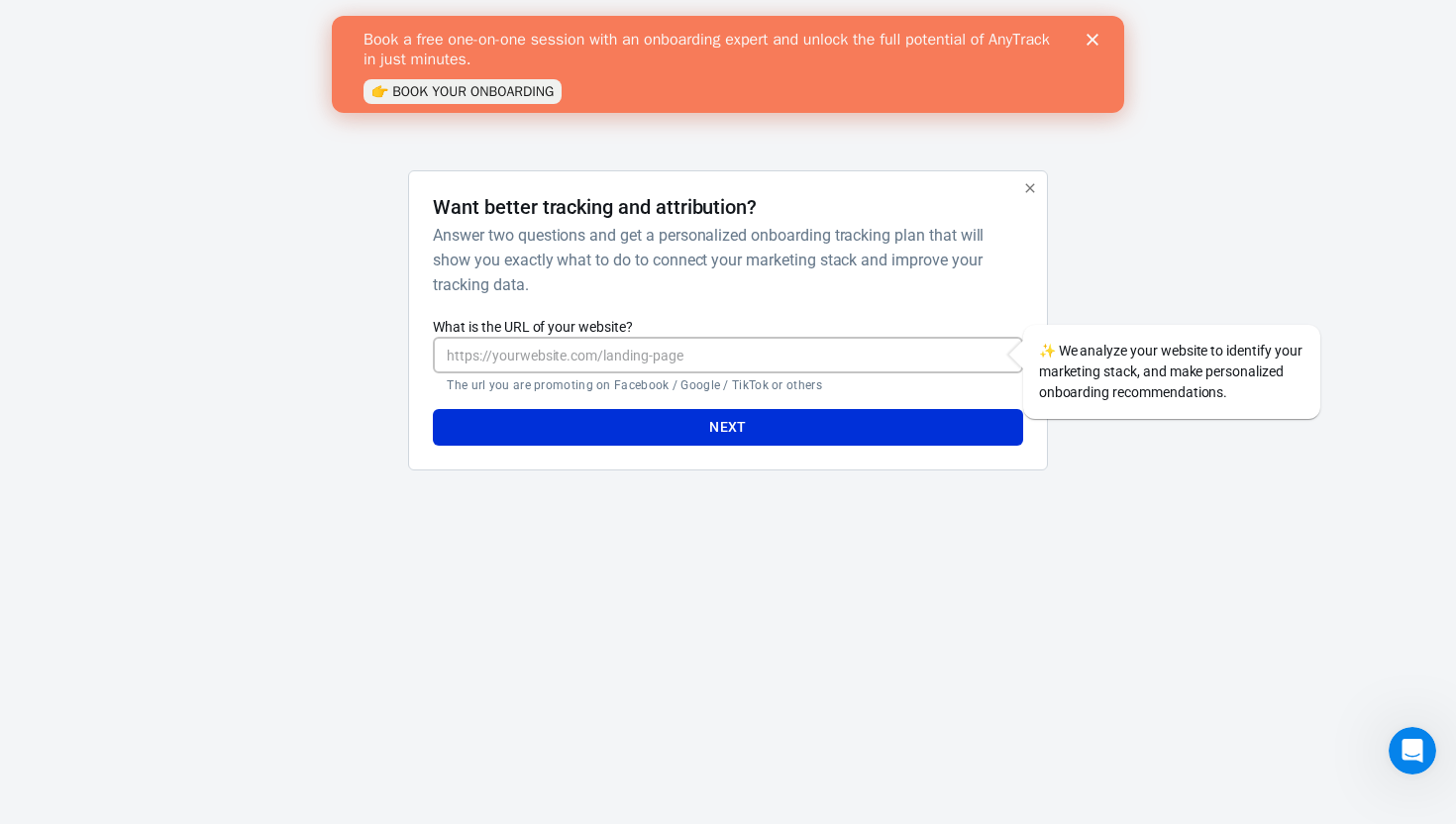 click on "What is the URL of your website?" at bounding box center [727, 355] 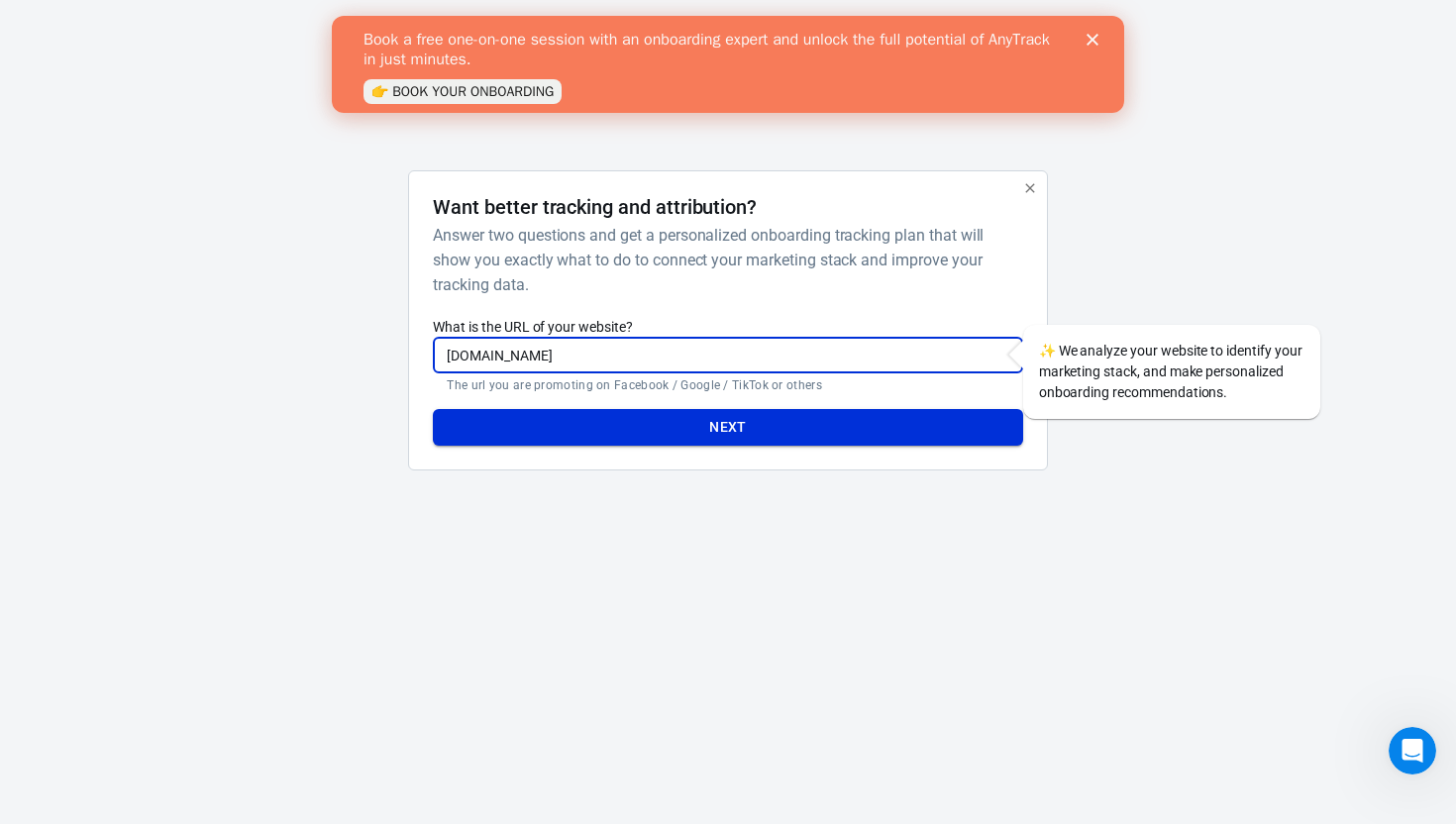 type on "[DOMAIN_NAME]" 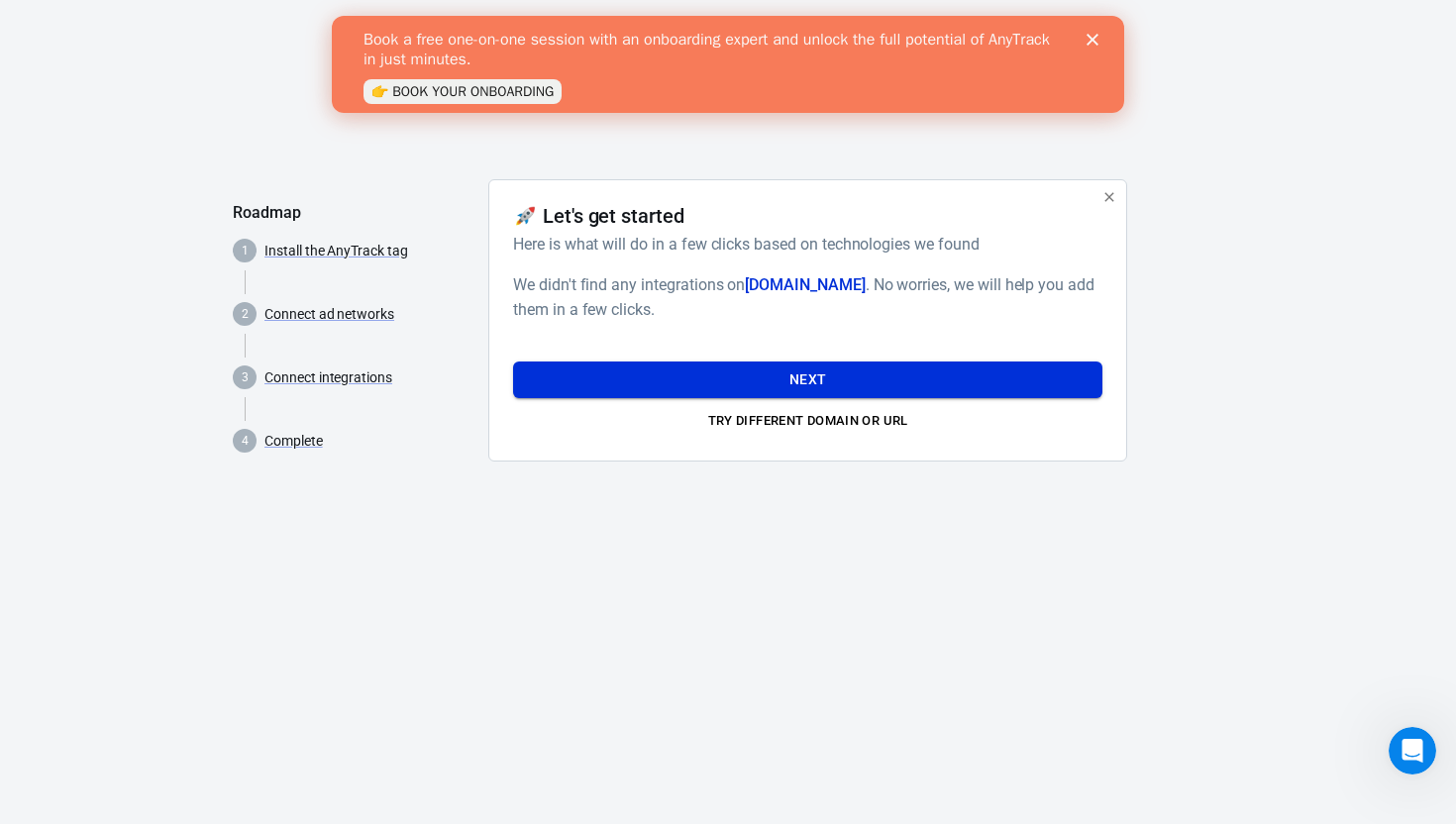 click on "Next" at bounding box center [807, 379] 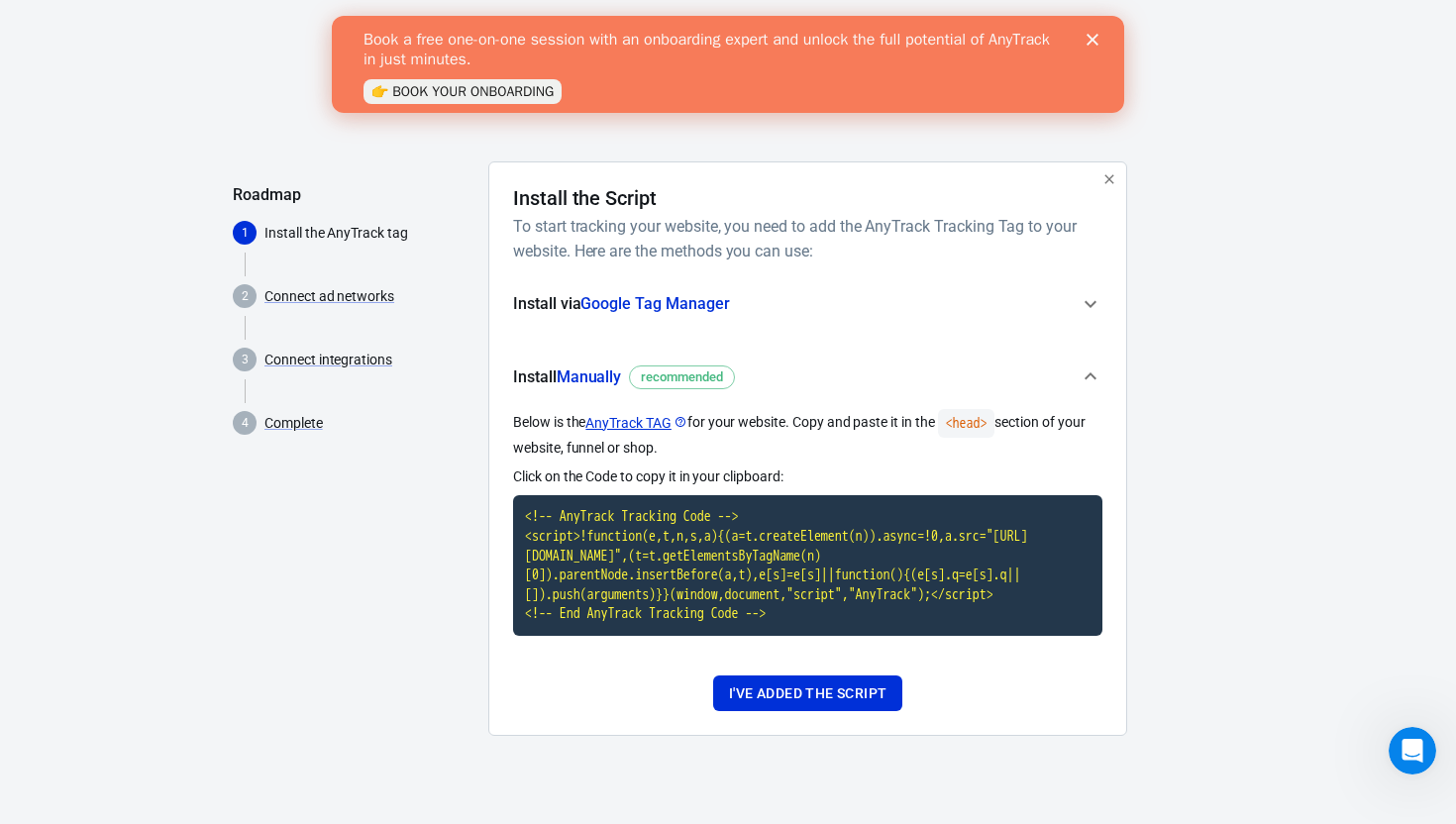 click 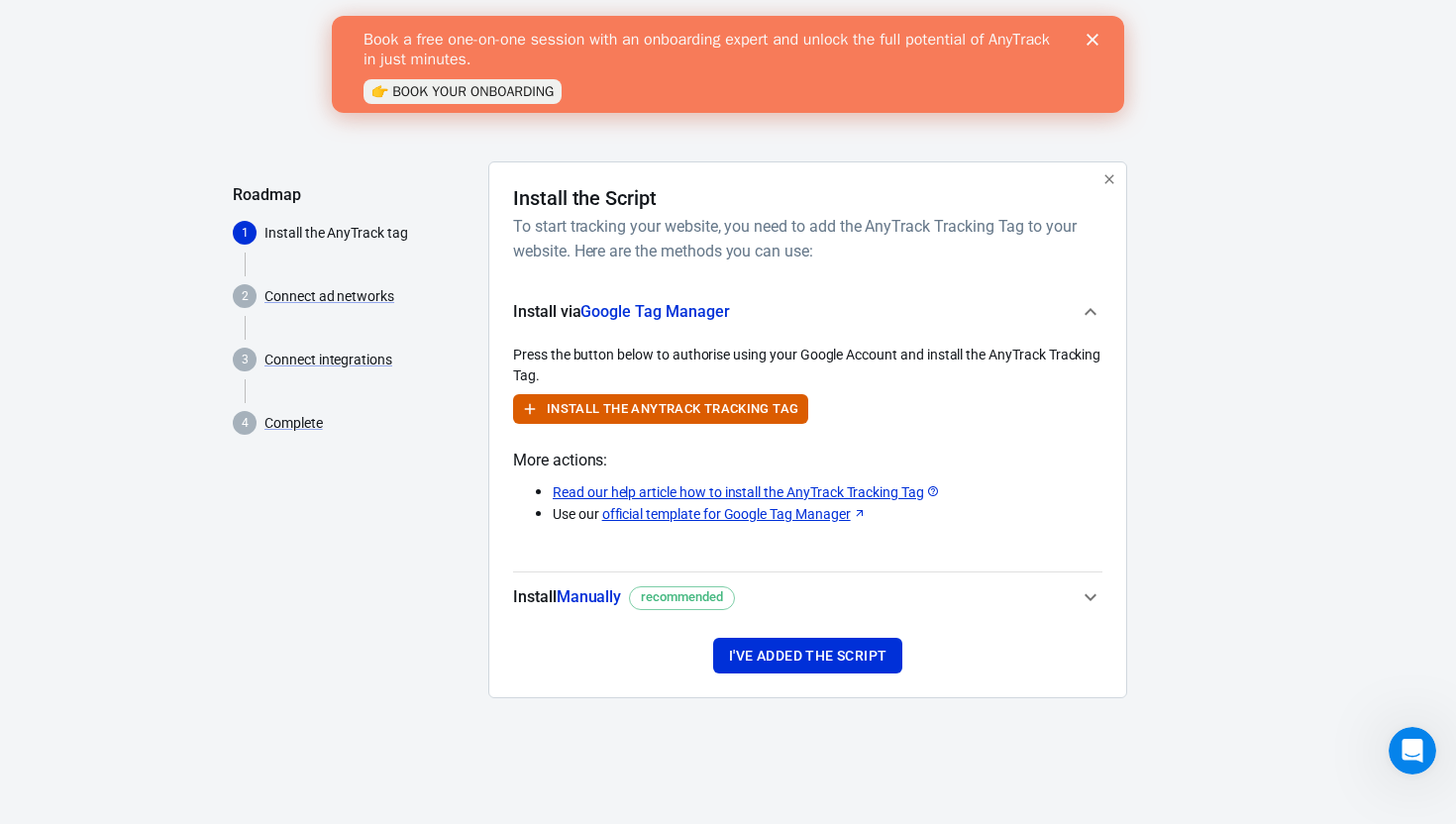 click 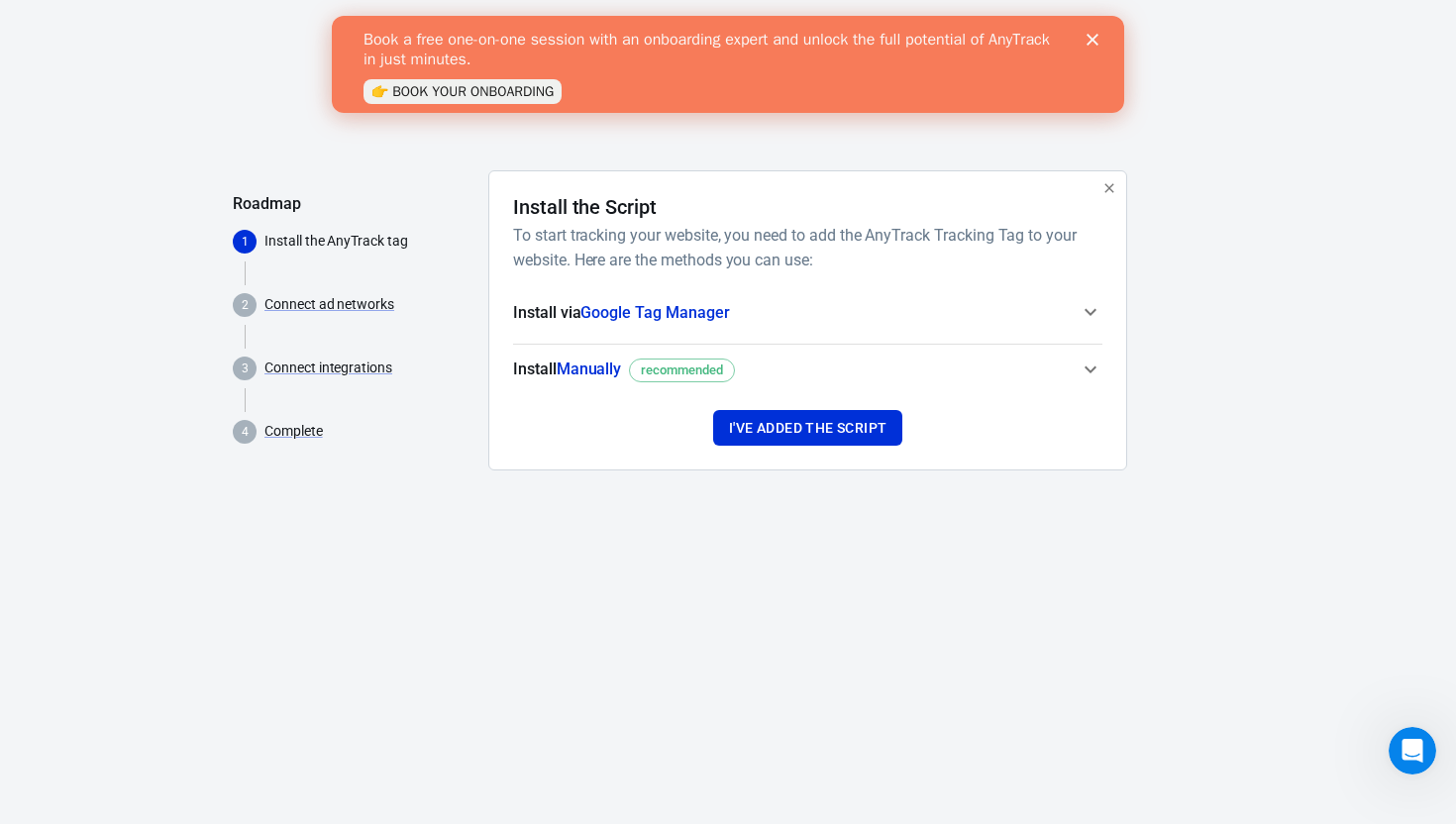 click on "Install  Manually recommended" at bounding box center (807, 369) 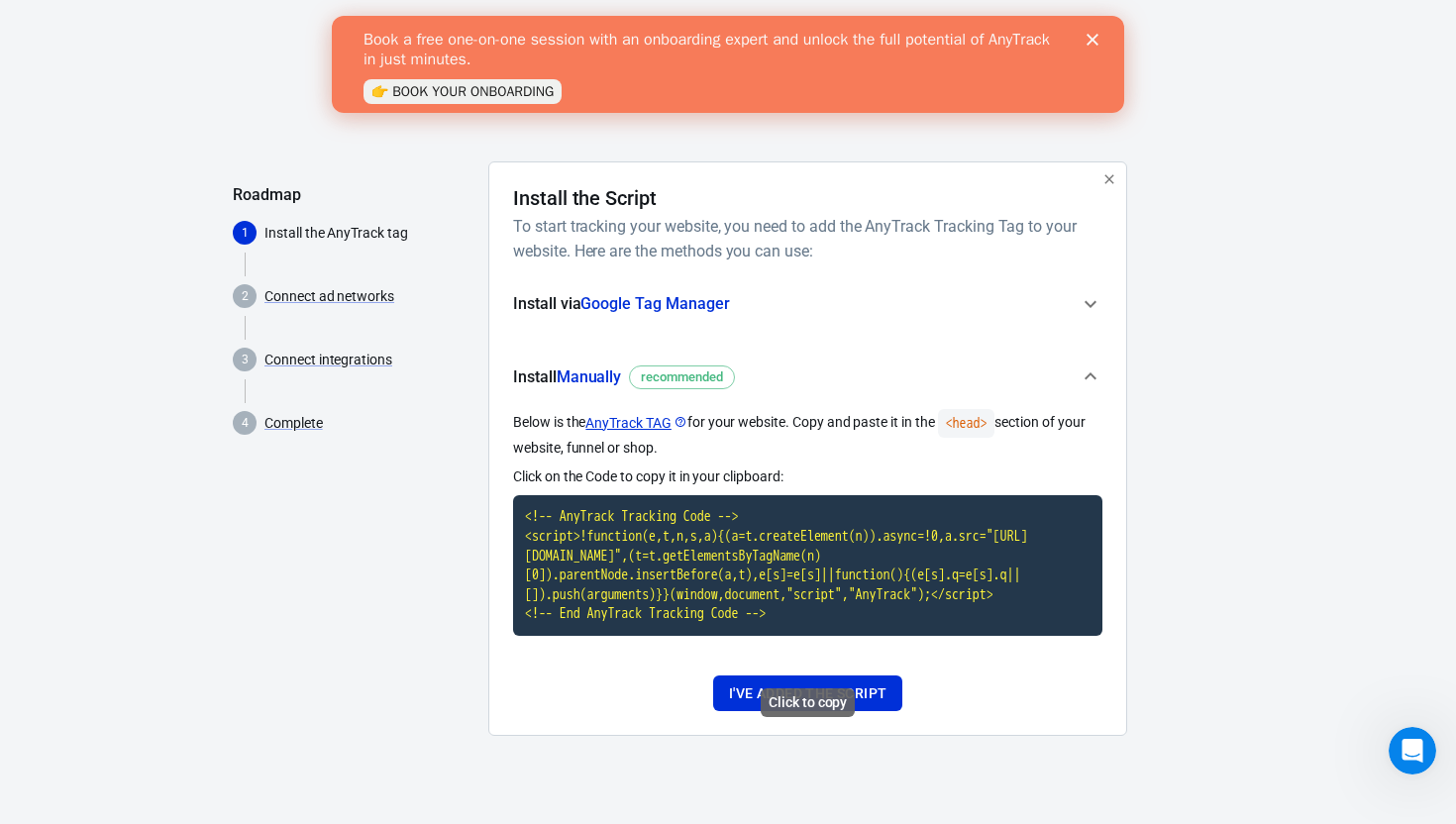 click on "<!-- AnyTrack Tracking Code -->
<script>!function(e,t,n,s,a){(a=t.createElement(n)).async=!0,a.src="[URL][DOMAIN_NAME]",(t=t.getElementsByTagName(n)[0]).parentNode.insertBefore(a,t),e[s]=e[s]||function(){(e[s].q=e[s].q||[]).push(arguments)}}(window,document,"script","AnyTrack");</script>
<!-- End AnyTrack Tracking Code -->" at bounding box center (807, 566) 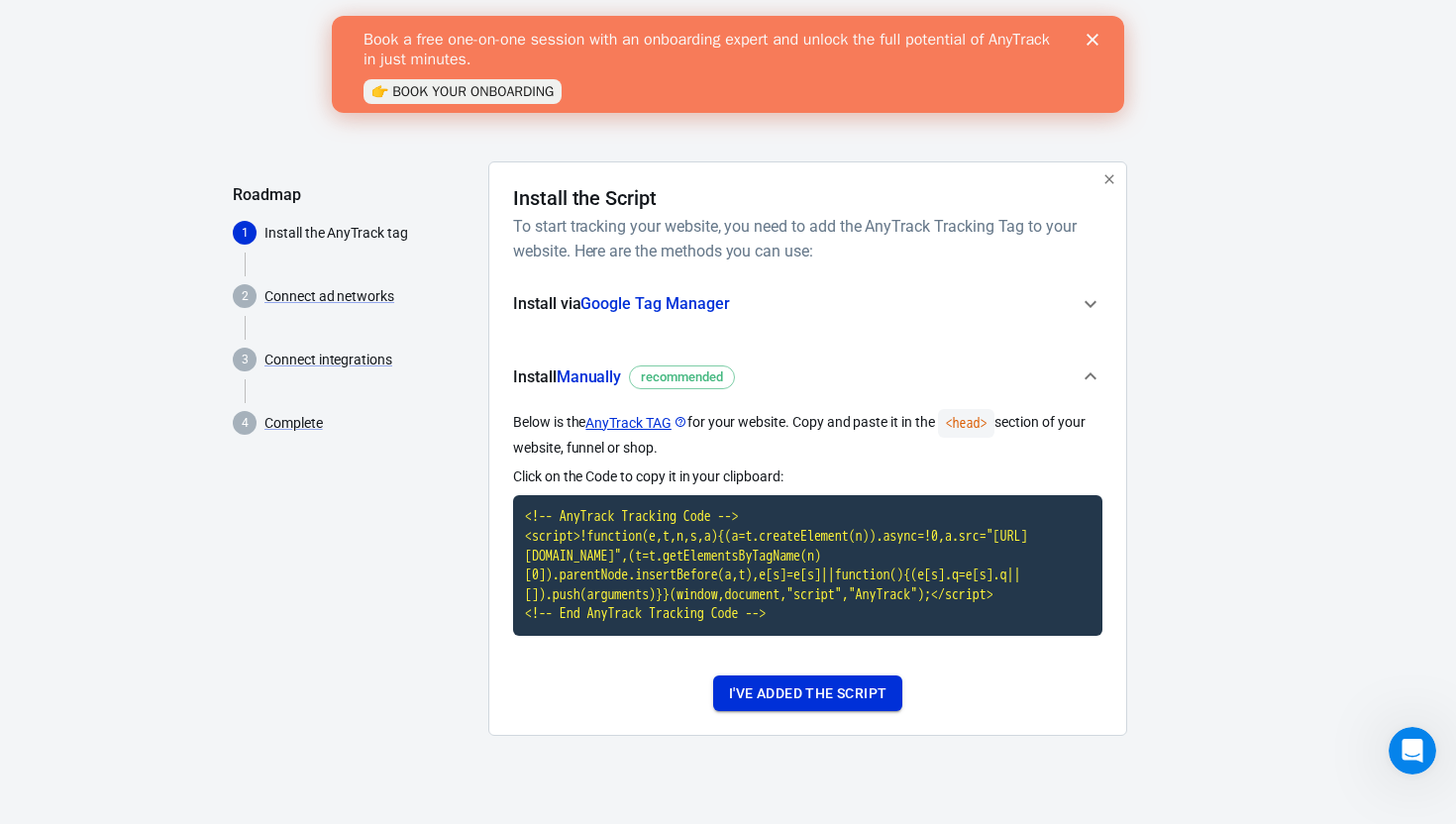 click on "I've added the script" at bounding box center [807, 693] 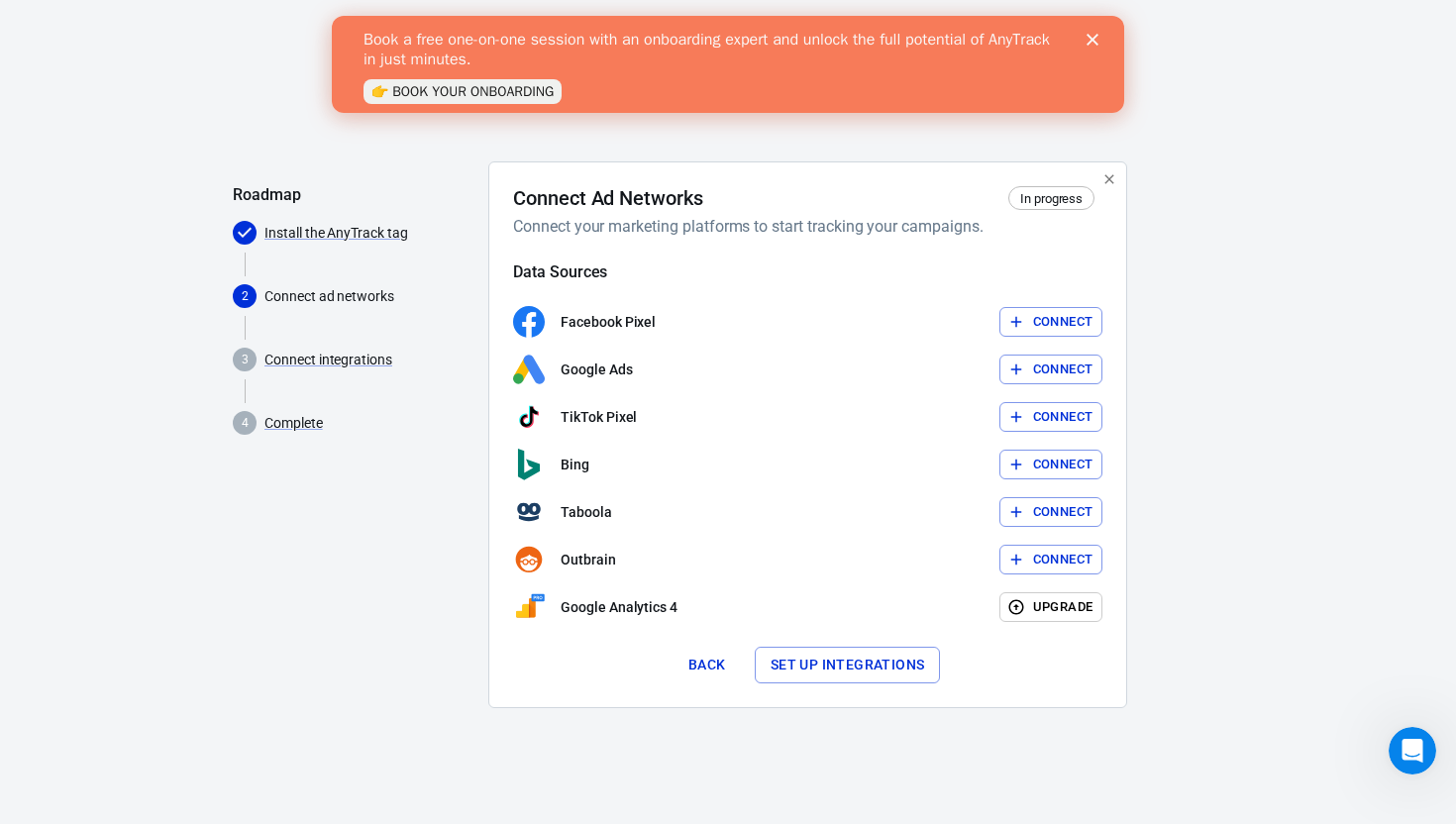click on "Roadmap Install the AnyTrack tag 2 Connect ad networks 3 Connect integrations 4 Complete" at bounding box center (353, 443) 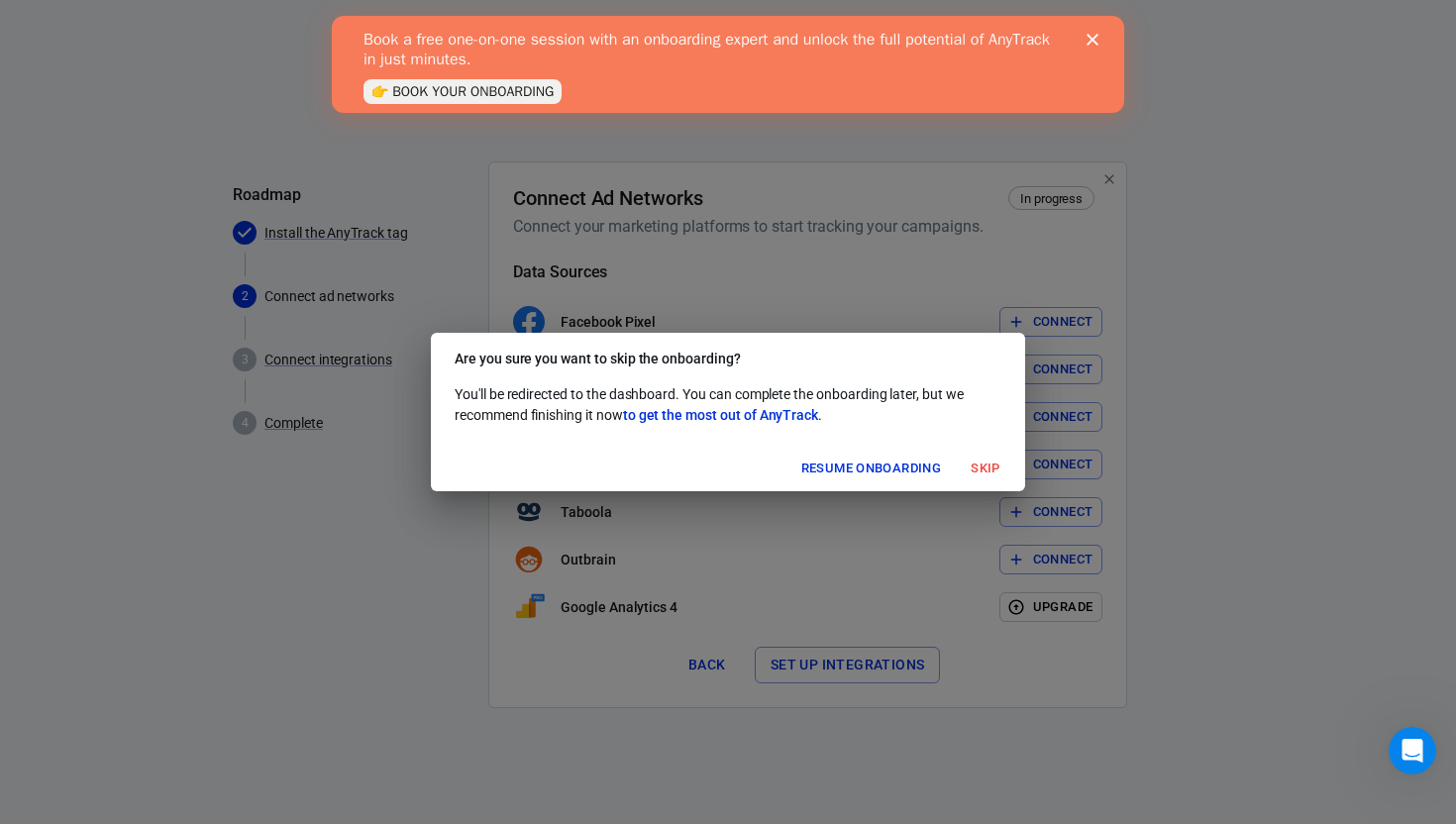click on "Are you sure you want to skip the onboarding? You'll be redirected to the dashboard. You can complete the onboarding later, but we recommend finishing it now  to get the most out of AnyTrack . Resume onboarding Skip" at bounding box center (728, 412) 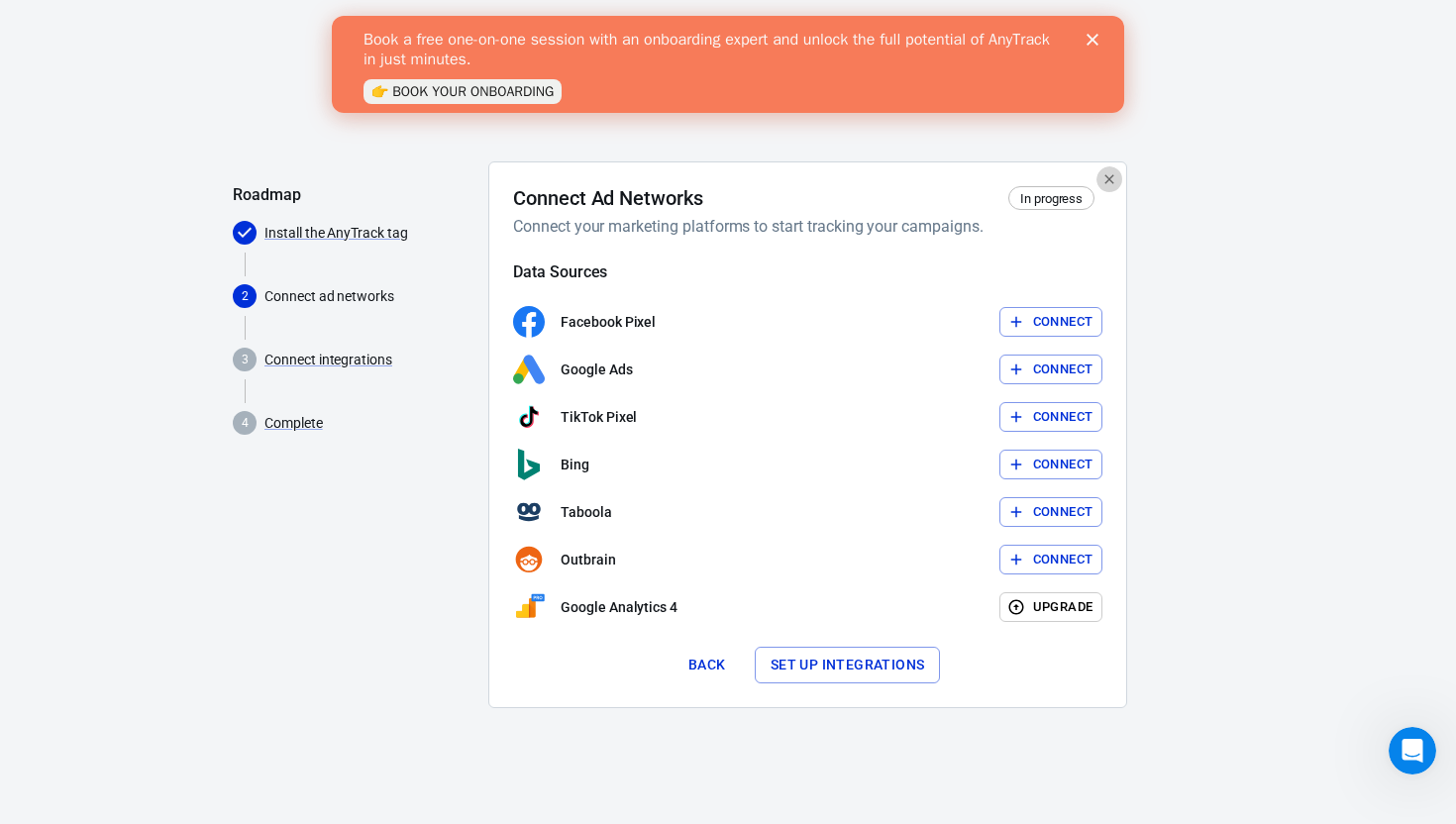 click at bounding box center [1109, 179] 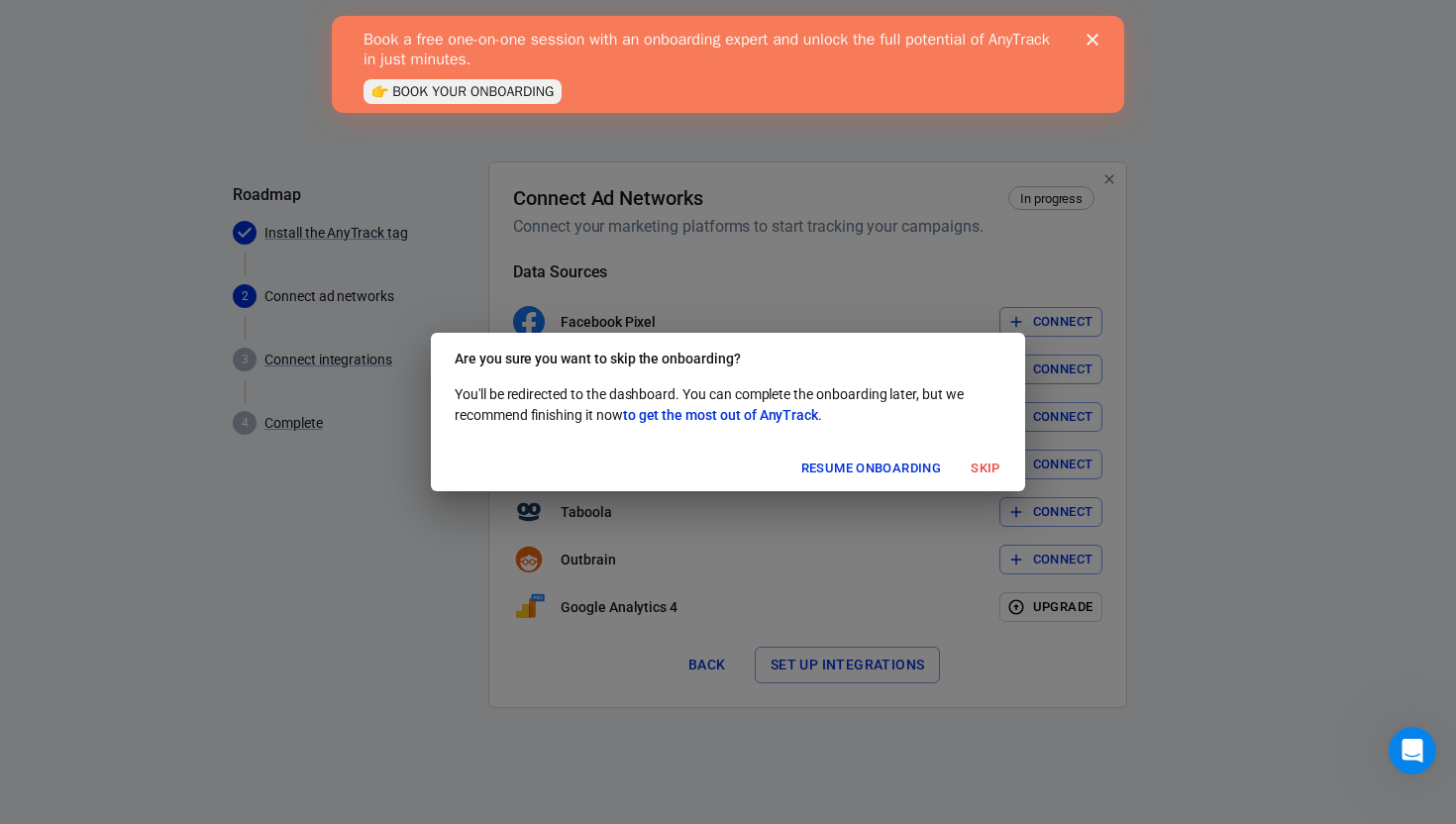 click on "Skip" at bounding box center (986, 468) 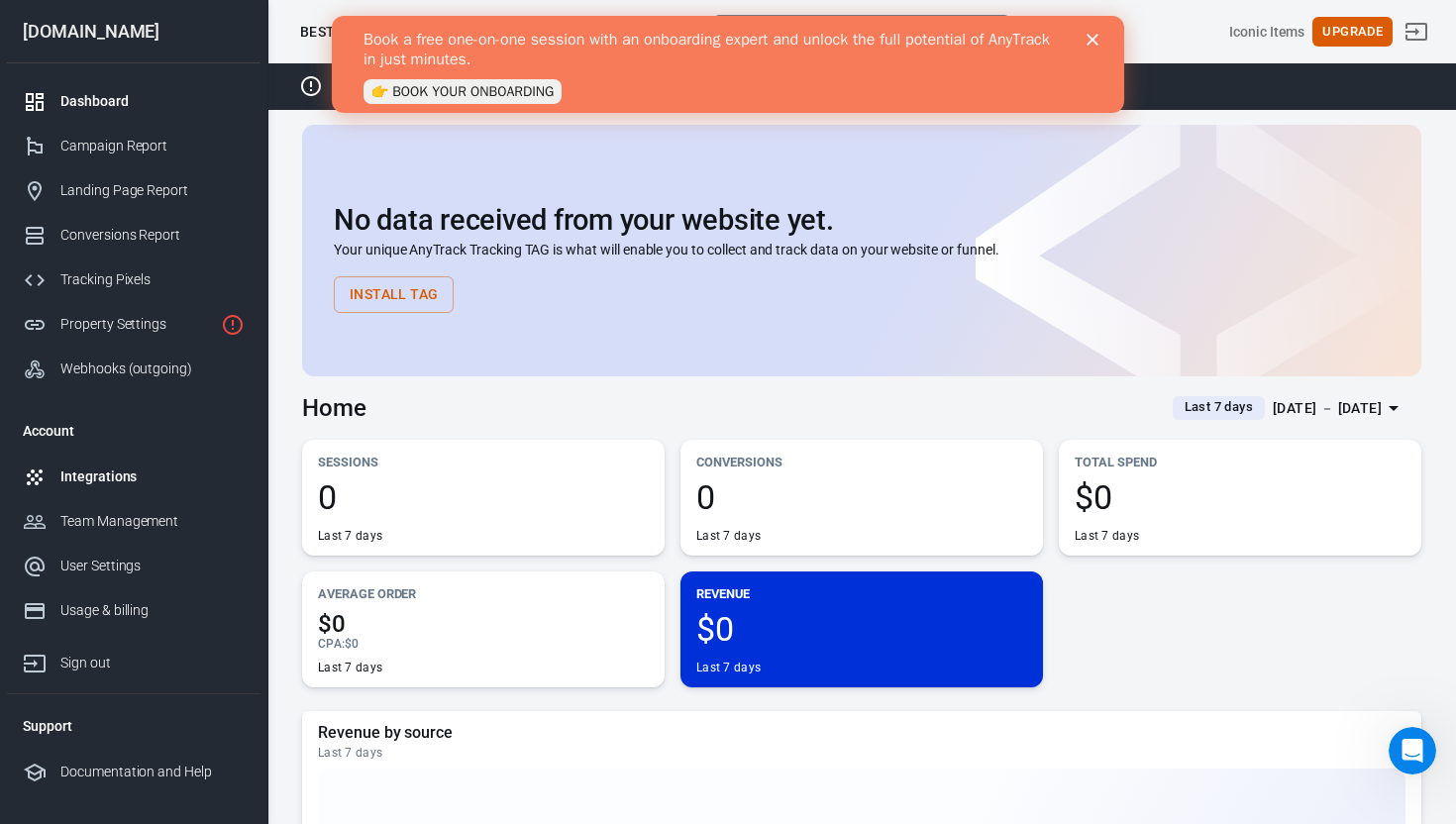 click on "Integrations" at bounding box center (153, 476) 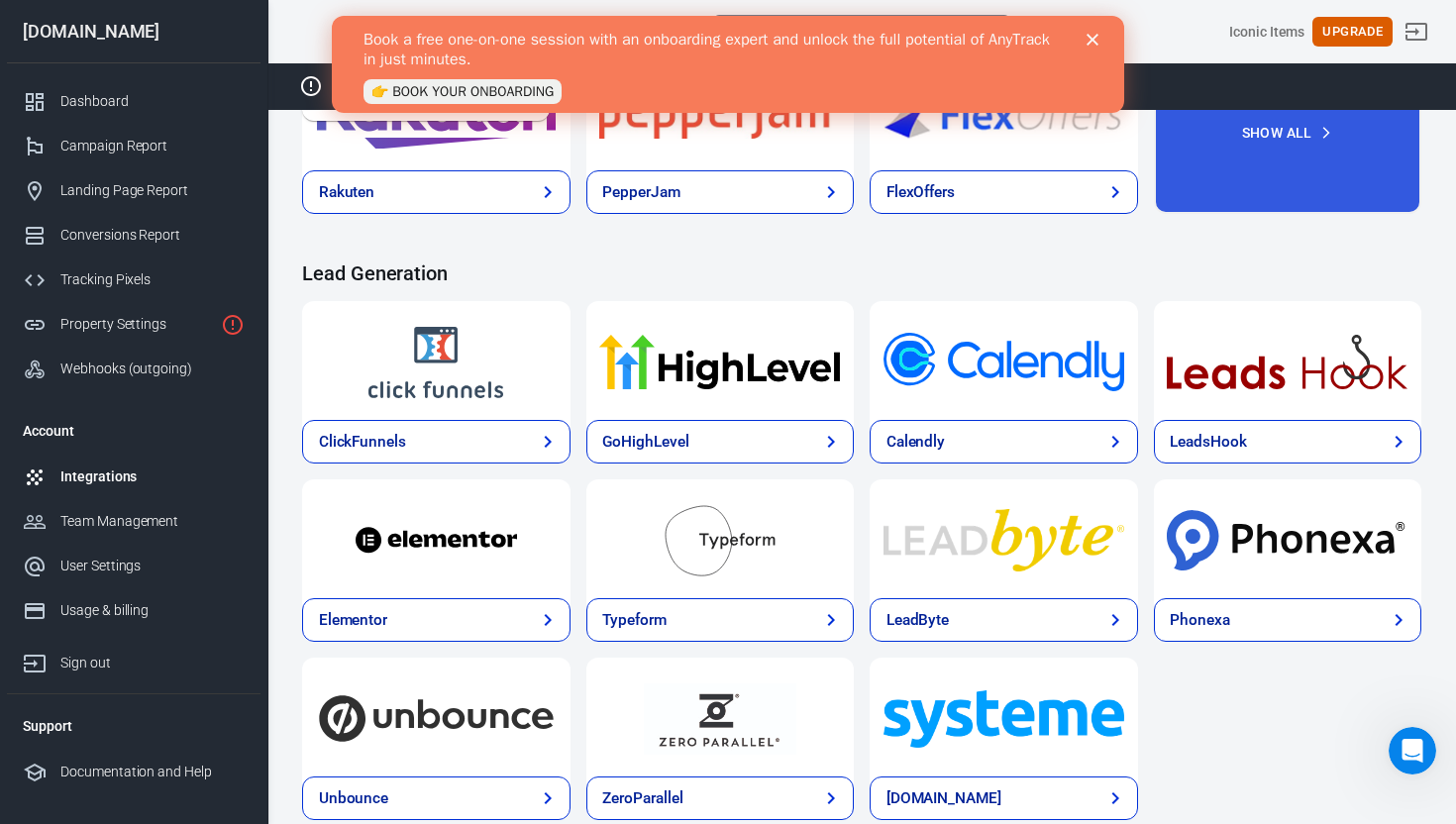 scroll, scrollTop: 1147, scrollLeft: 0, axis: vertical 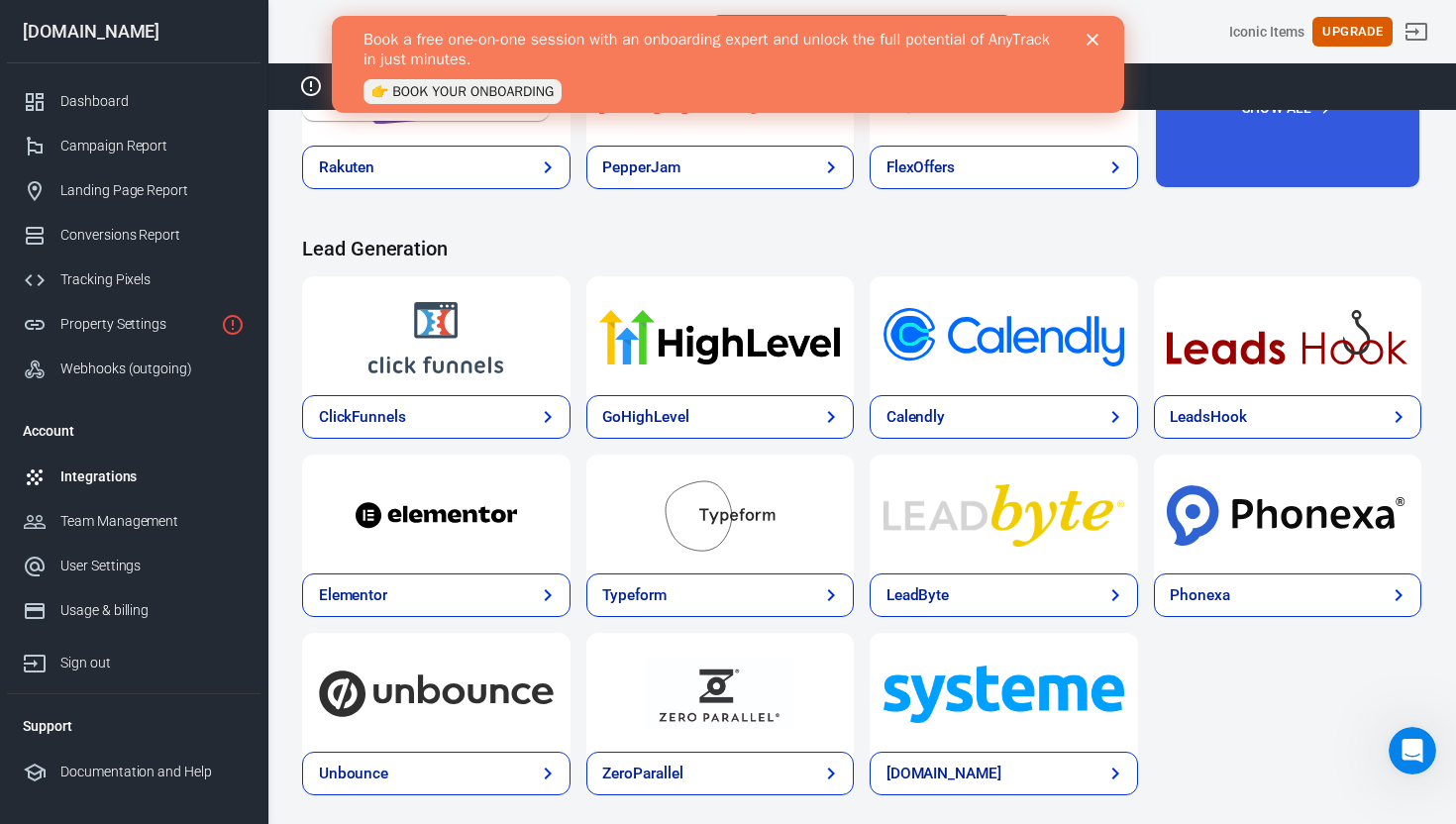 click 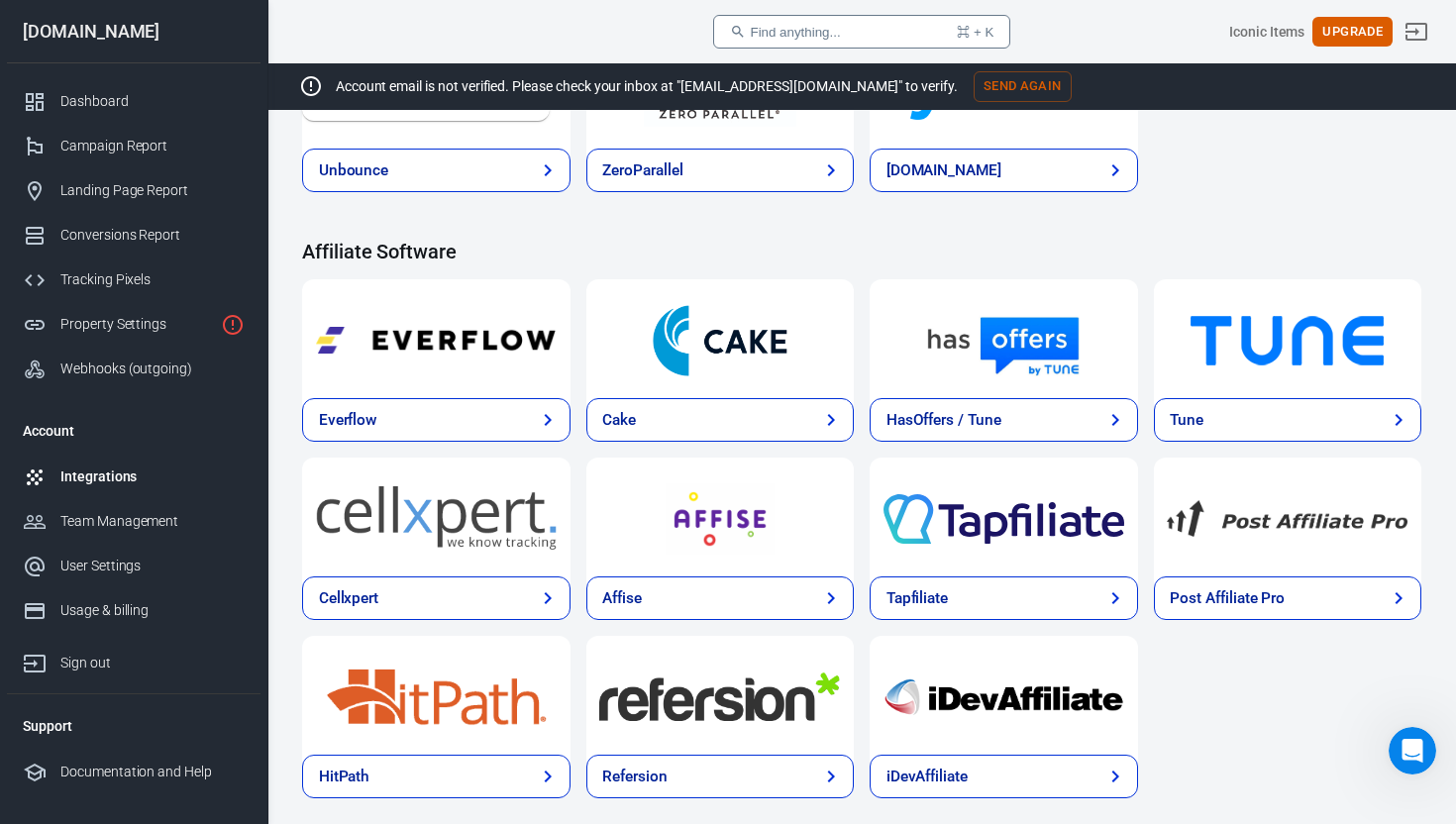 scroll, scrollTop: 1789, scrollLeft: 0, axis: vertical 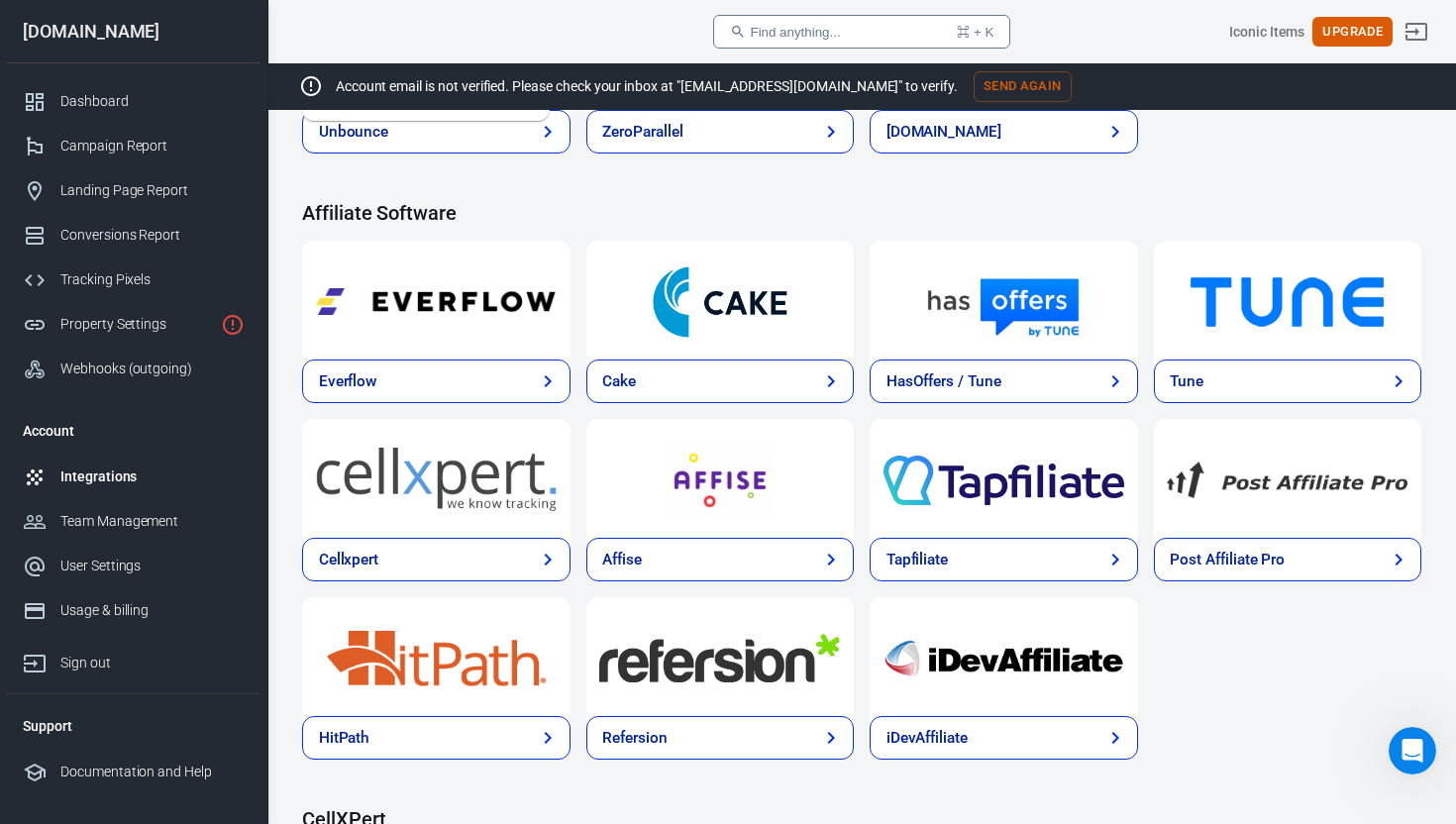 click on "Everflow" at bounding box center (436, 381) 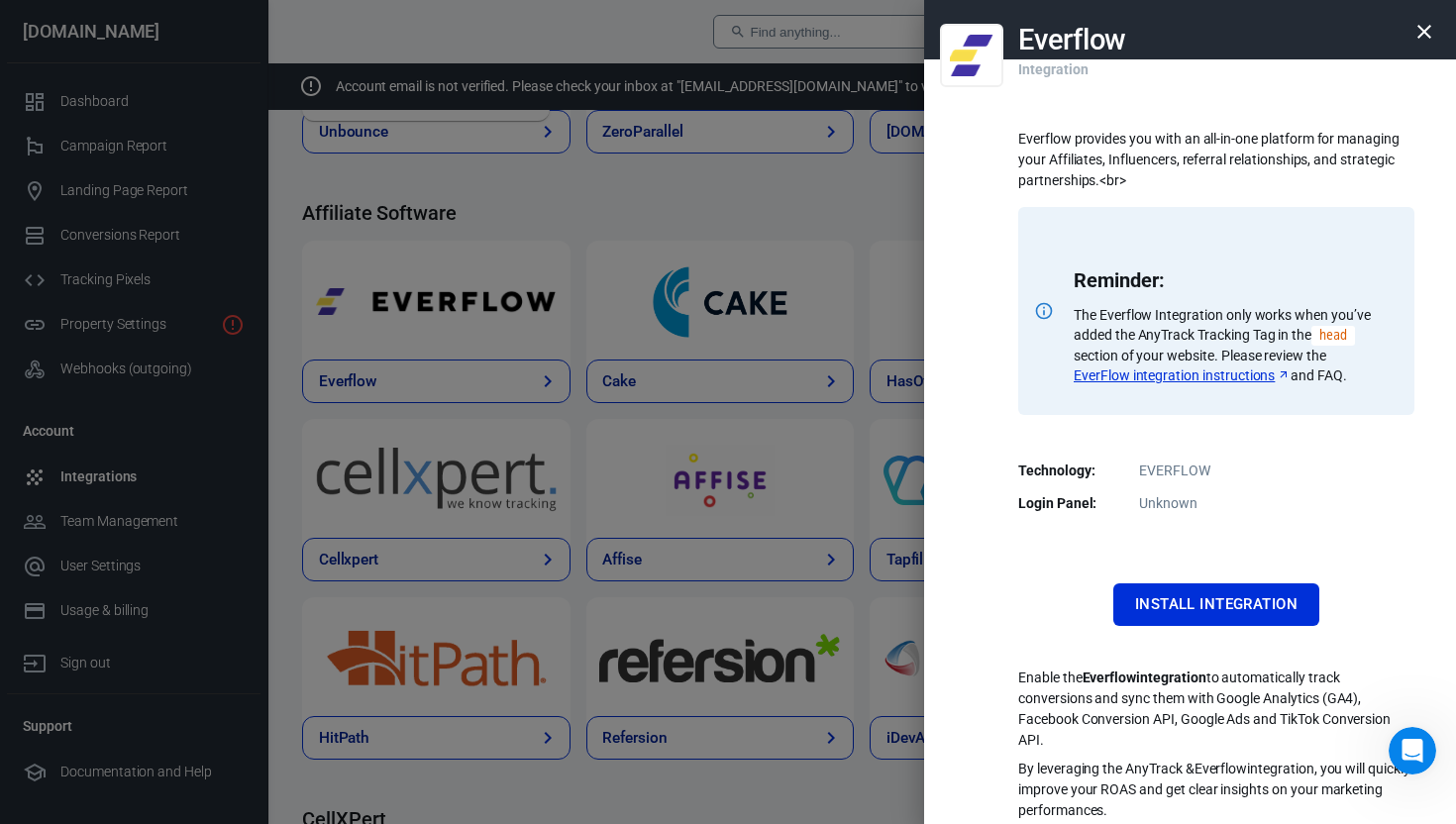 scroll, scrollTop: 10, scrollLeft: 0, axis: vertical 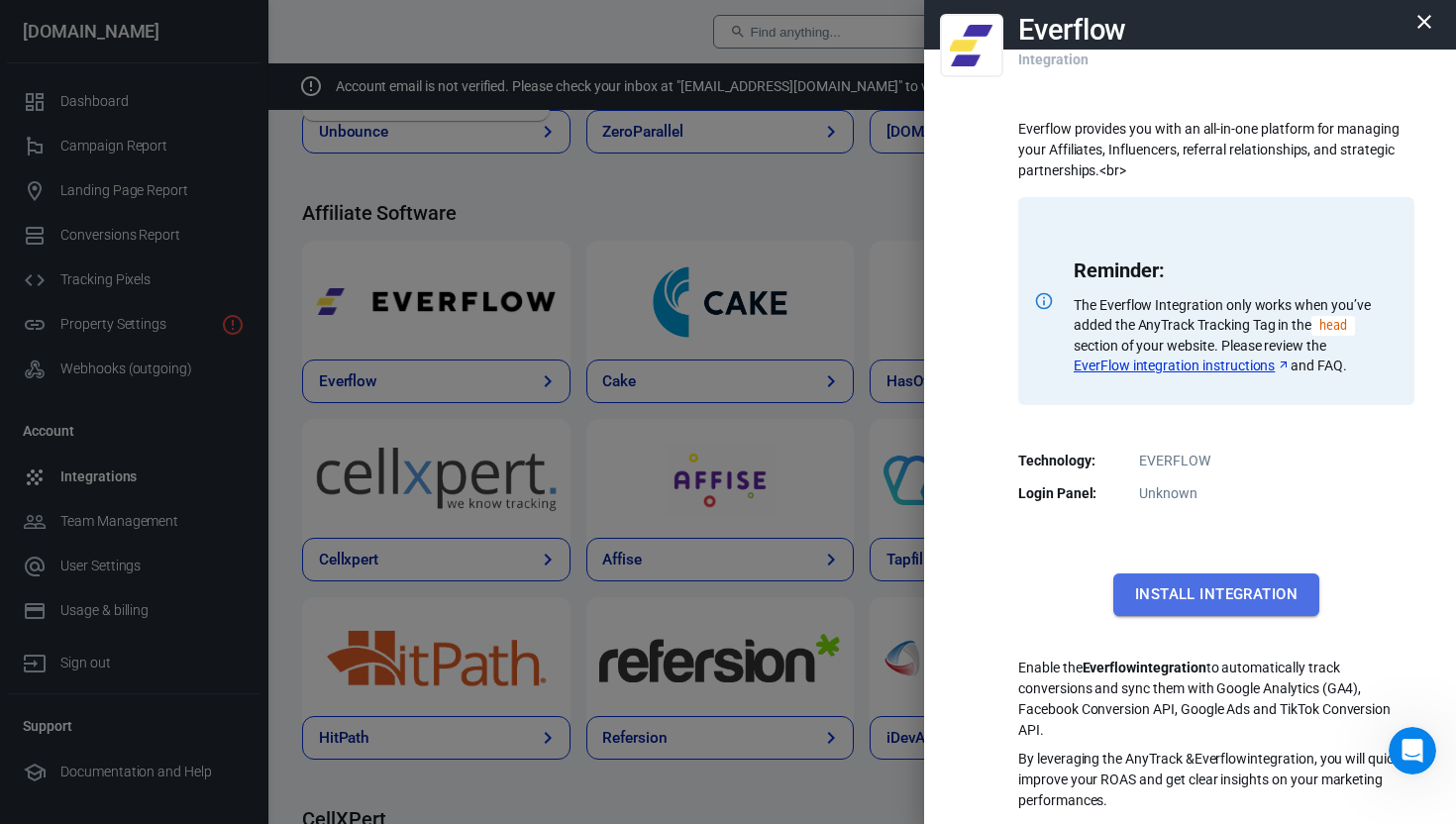 click on "Install Integration" at bounding box center (1216, 594) 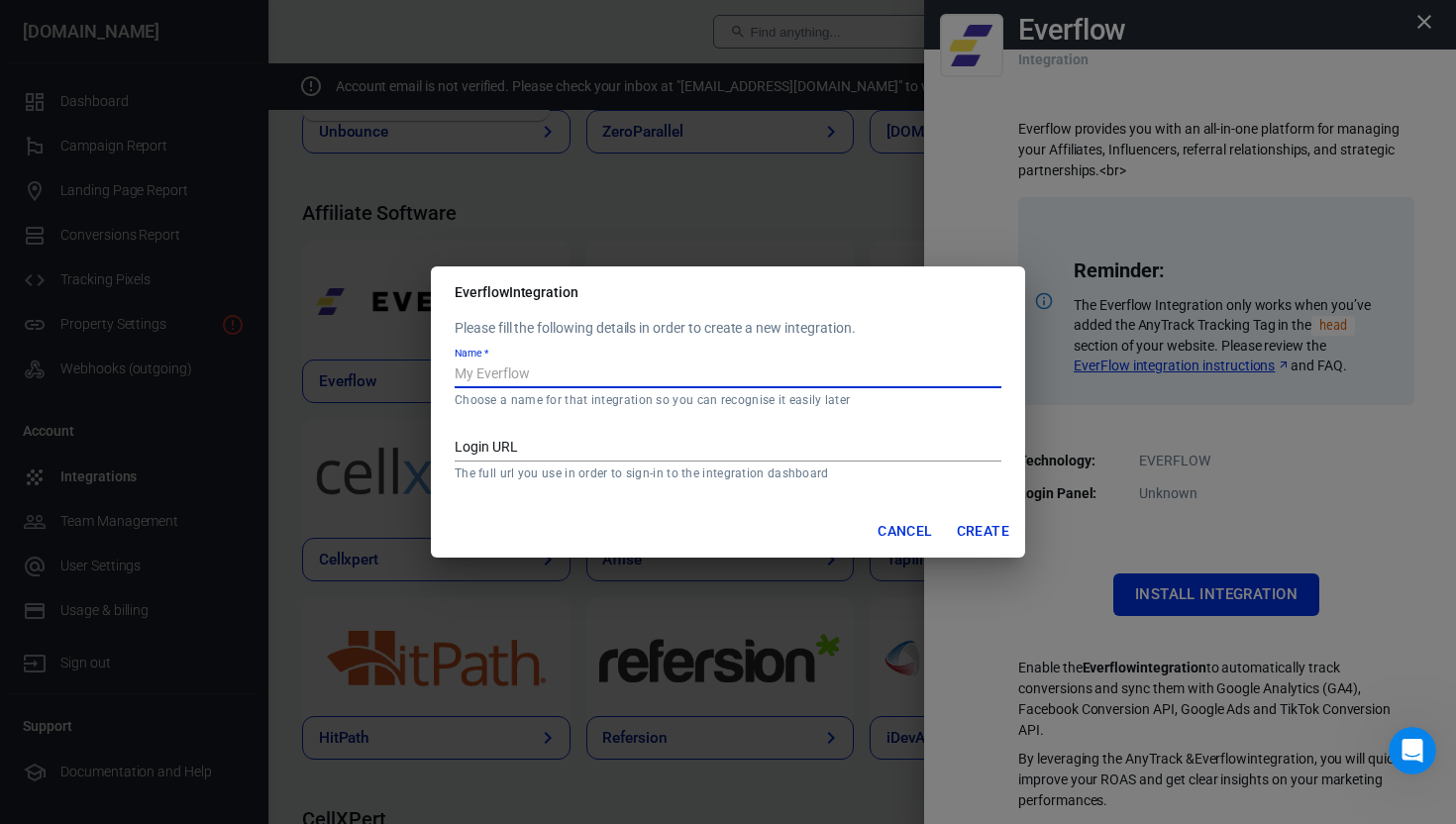 click on "Name   *" at bounding box center (728, 375) 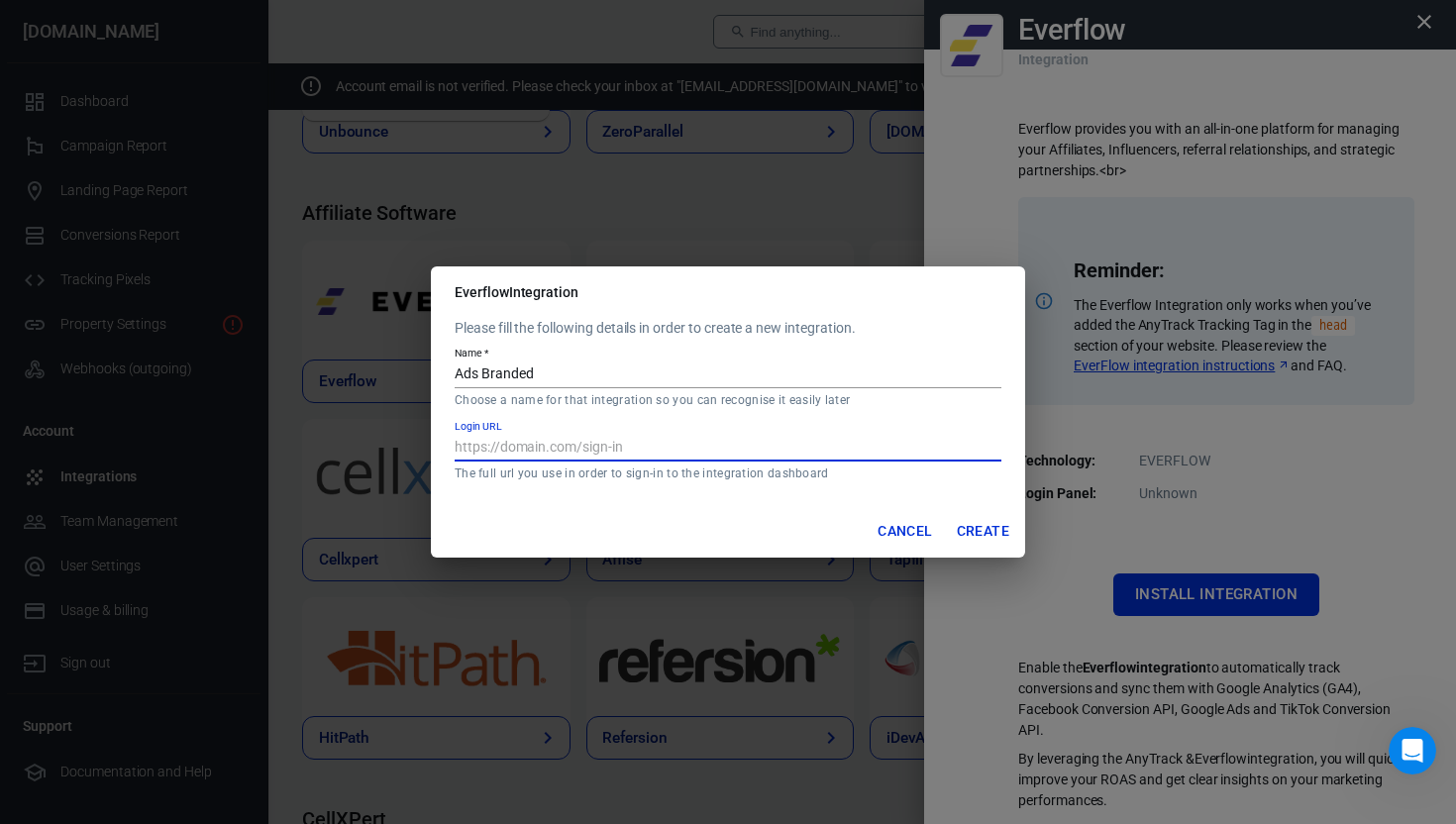 click on "Login URL" at bounding box center [728, 449] 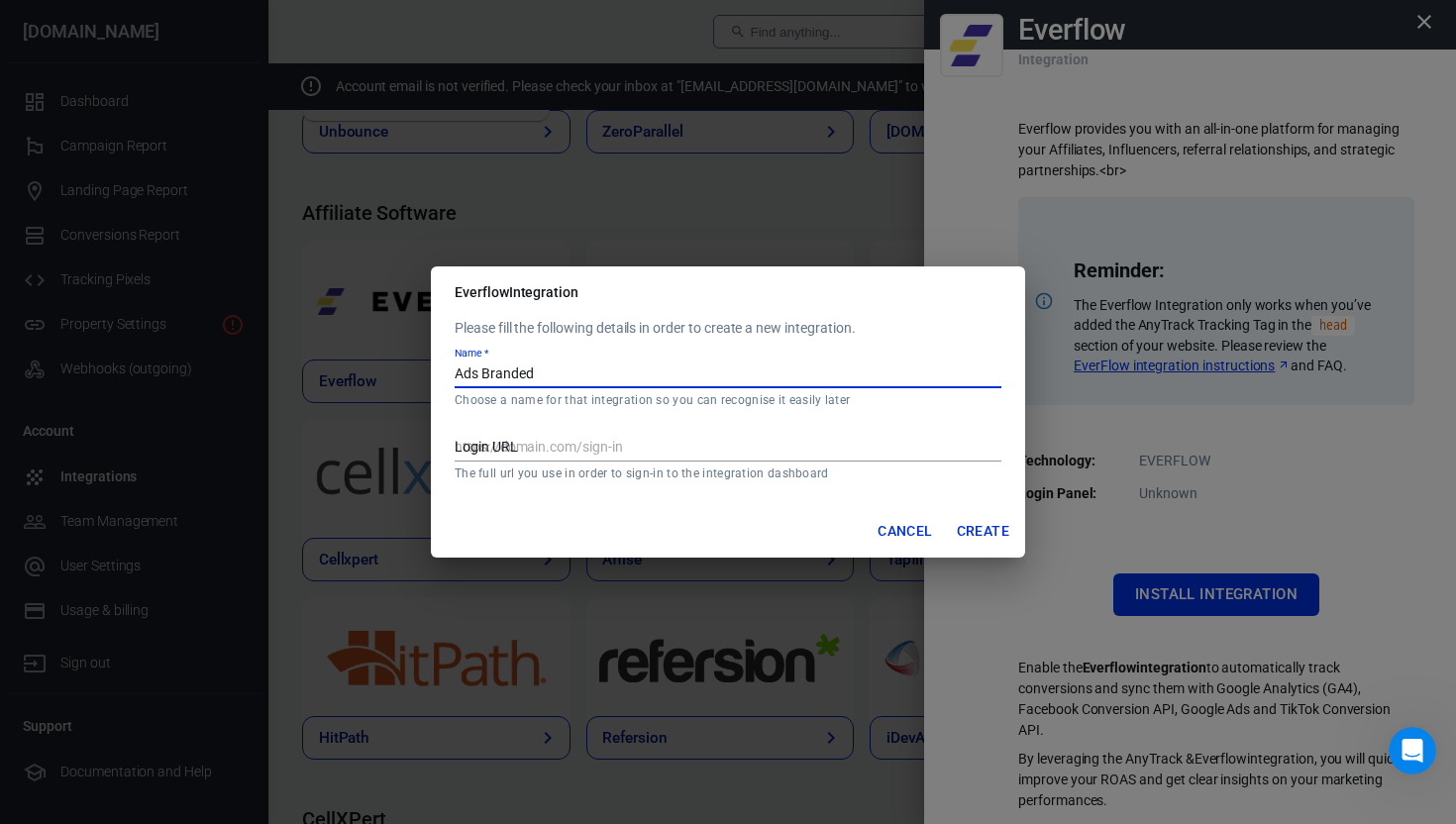 drag, startPoint x: 537, startPoint y: 381, endPoint x: 450, endPoint y: 377, distance: 87.09191 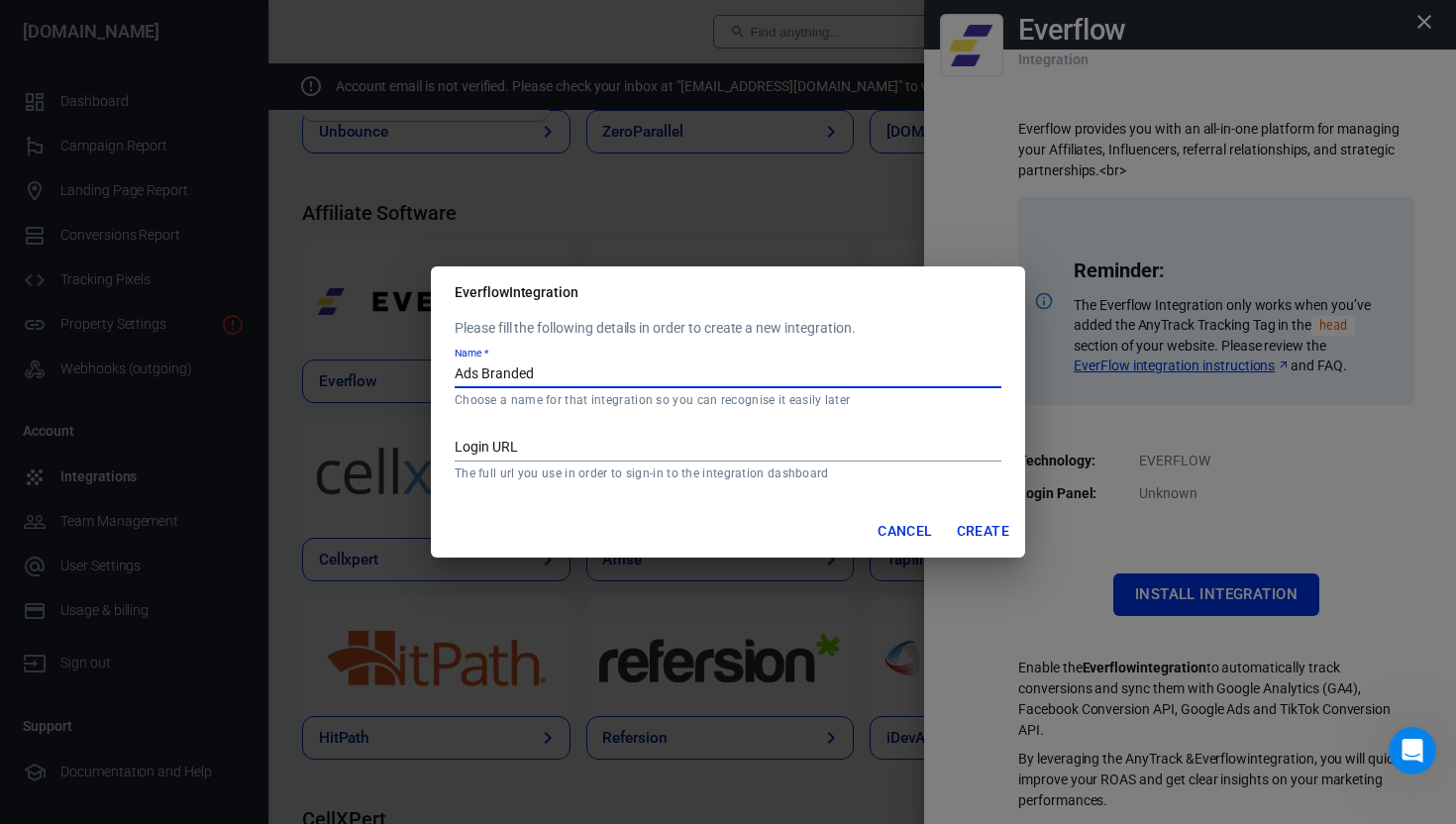 click on "Please fill the following details in order to create a new integration. Name   * Ads Branded Choose a name for that integration so you can recognise it easily later Login URL The full url you use in order to sign-in to the integration dashboard" at bounding box center (728, 411) 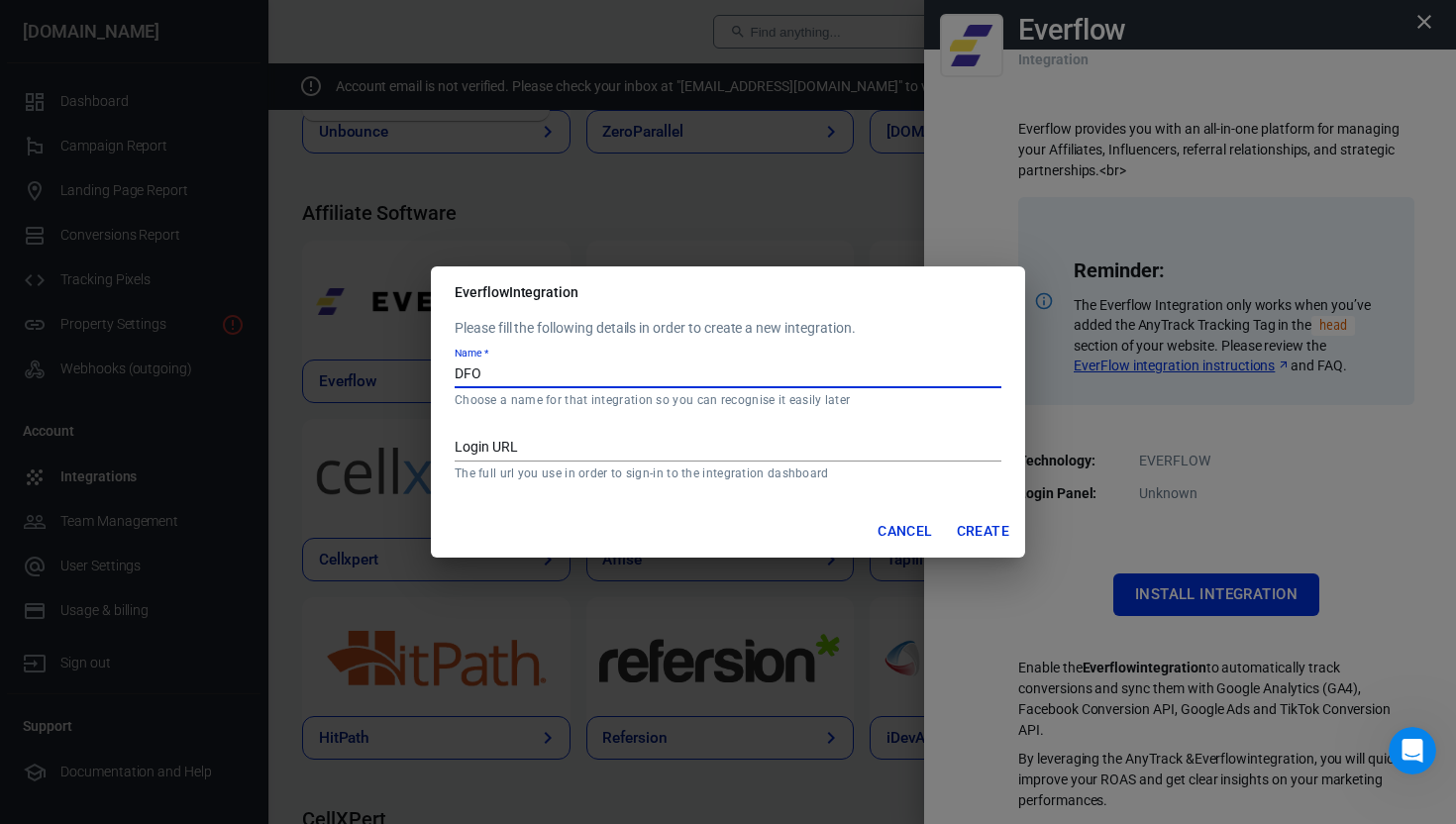 click on "DFO" at bounding box center [728, 375] 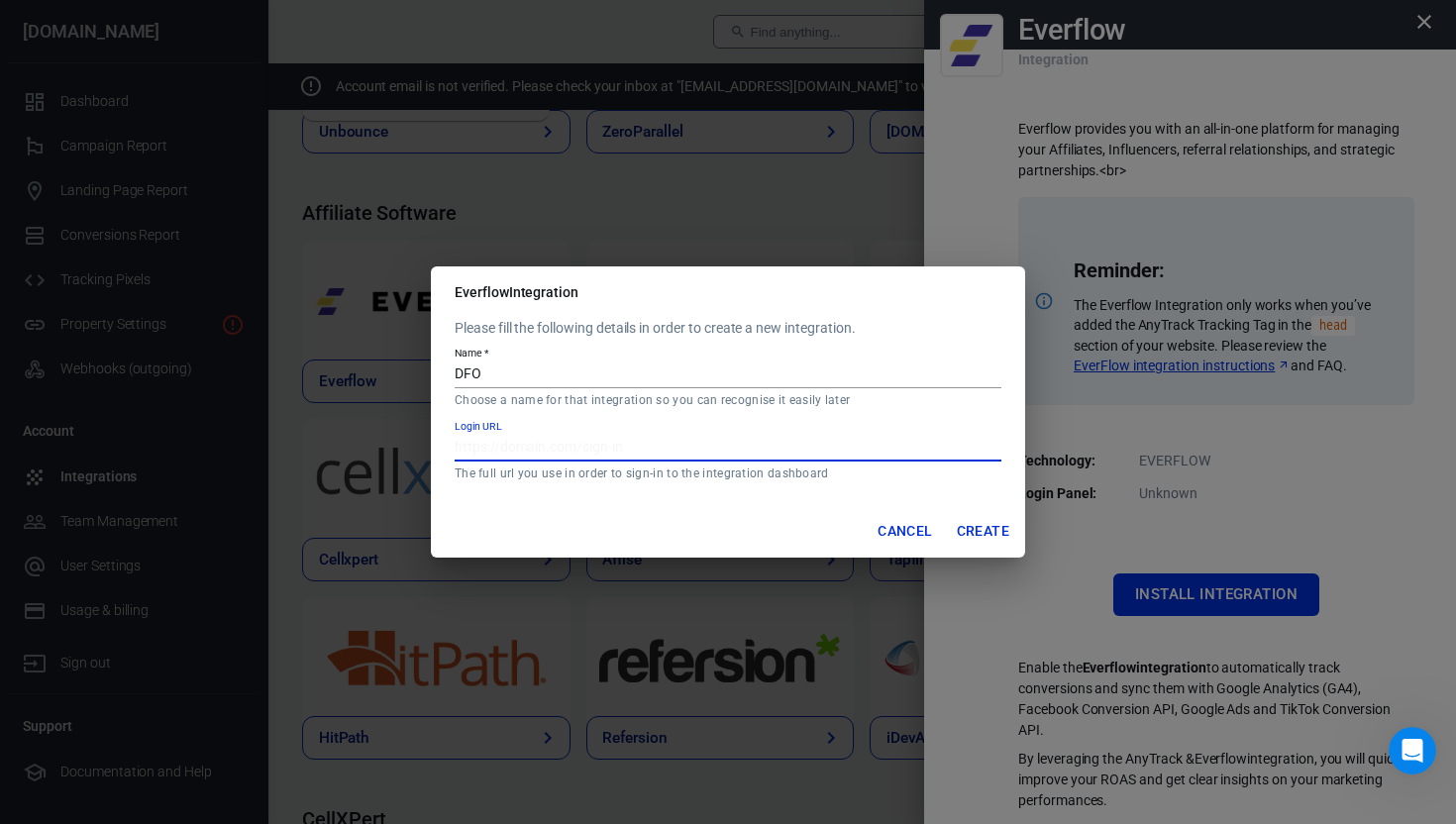 paste on "[URL][DOMAIN_NAME]" 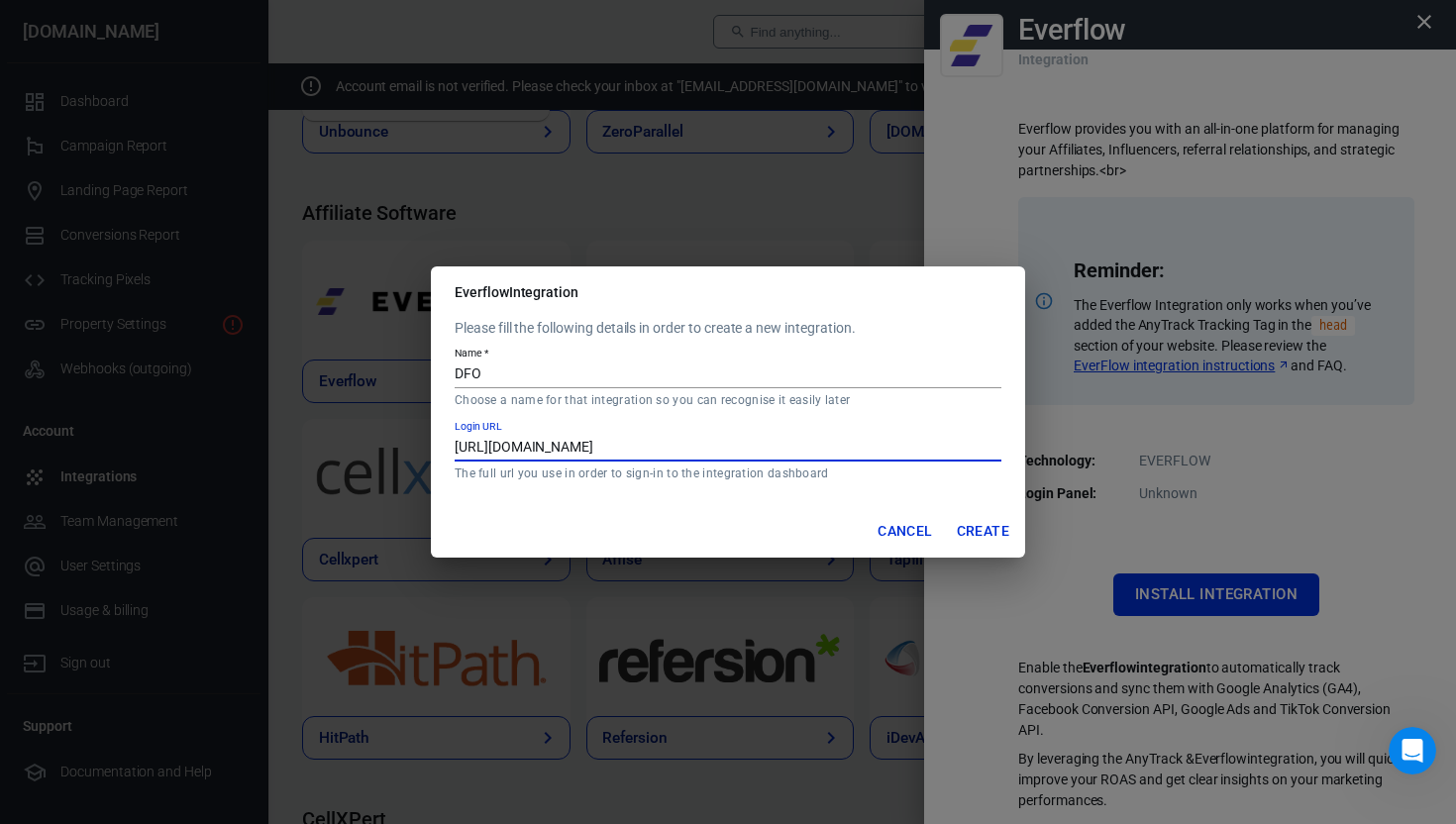 type on "[URL][DOMAIN_NAME]" 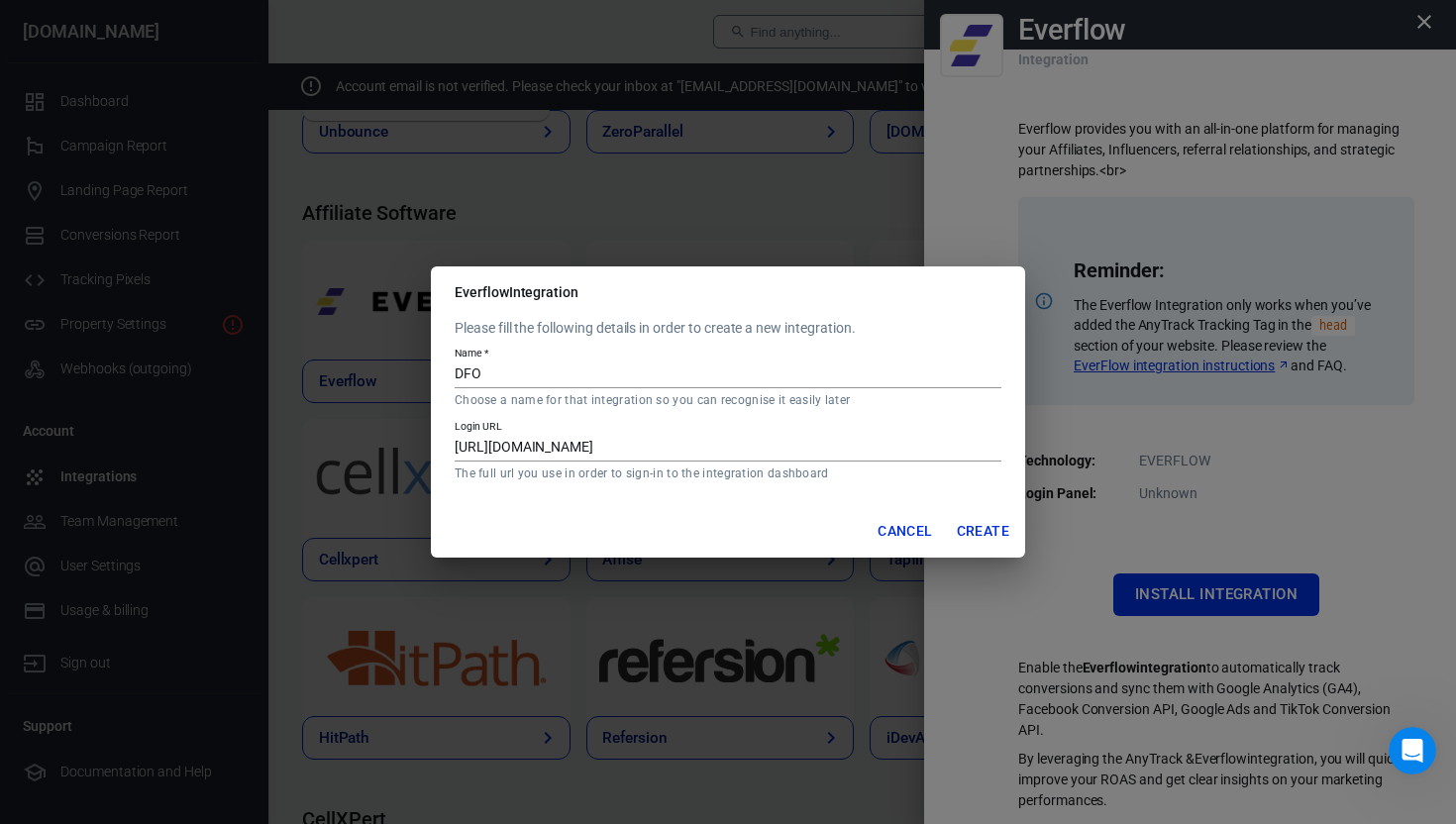 click on "Create" at bounding box center [983, 531] 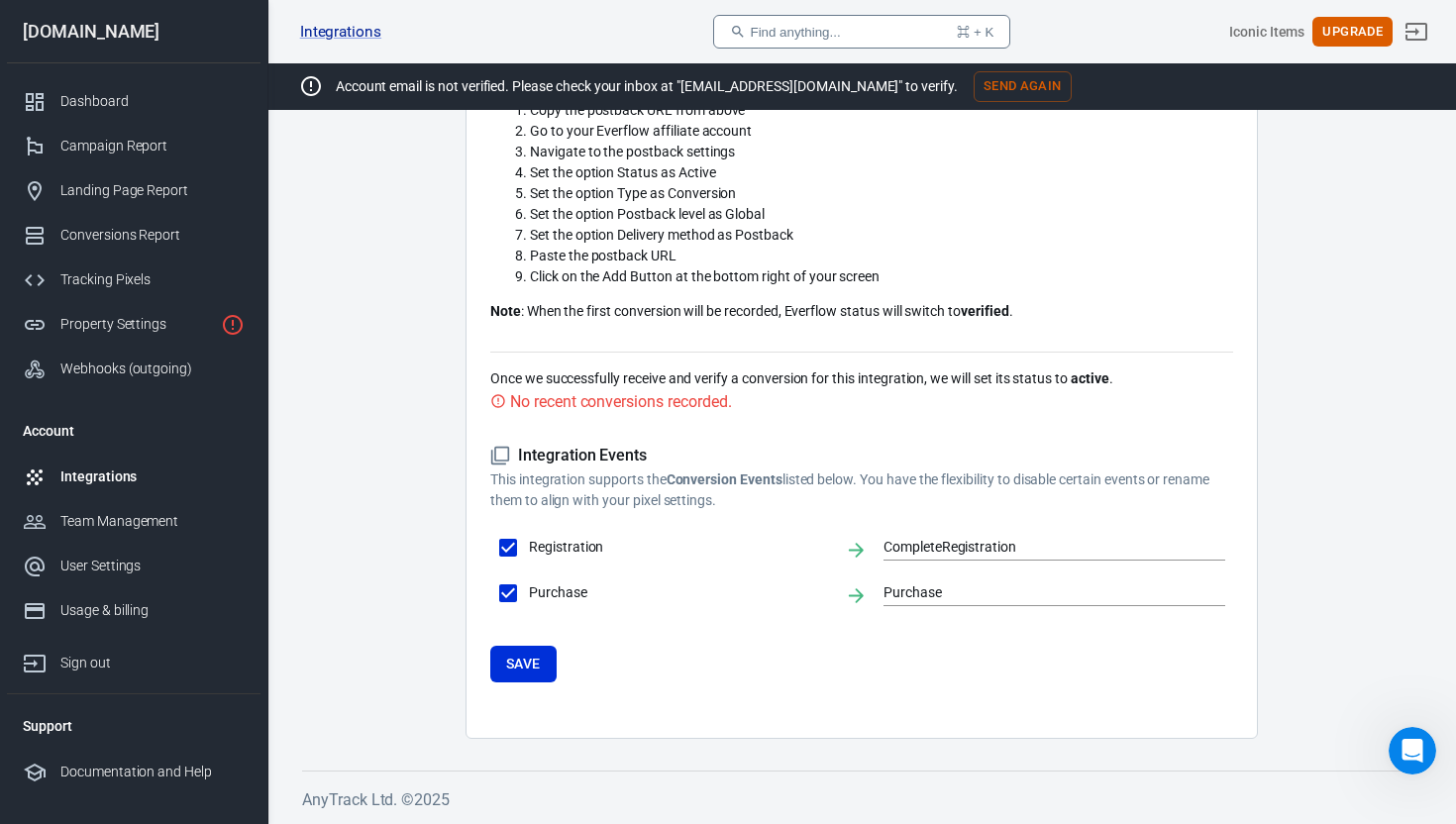 scroll, scrollTop: 0, scrollLeft: 0, axis: both 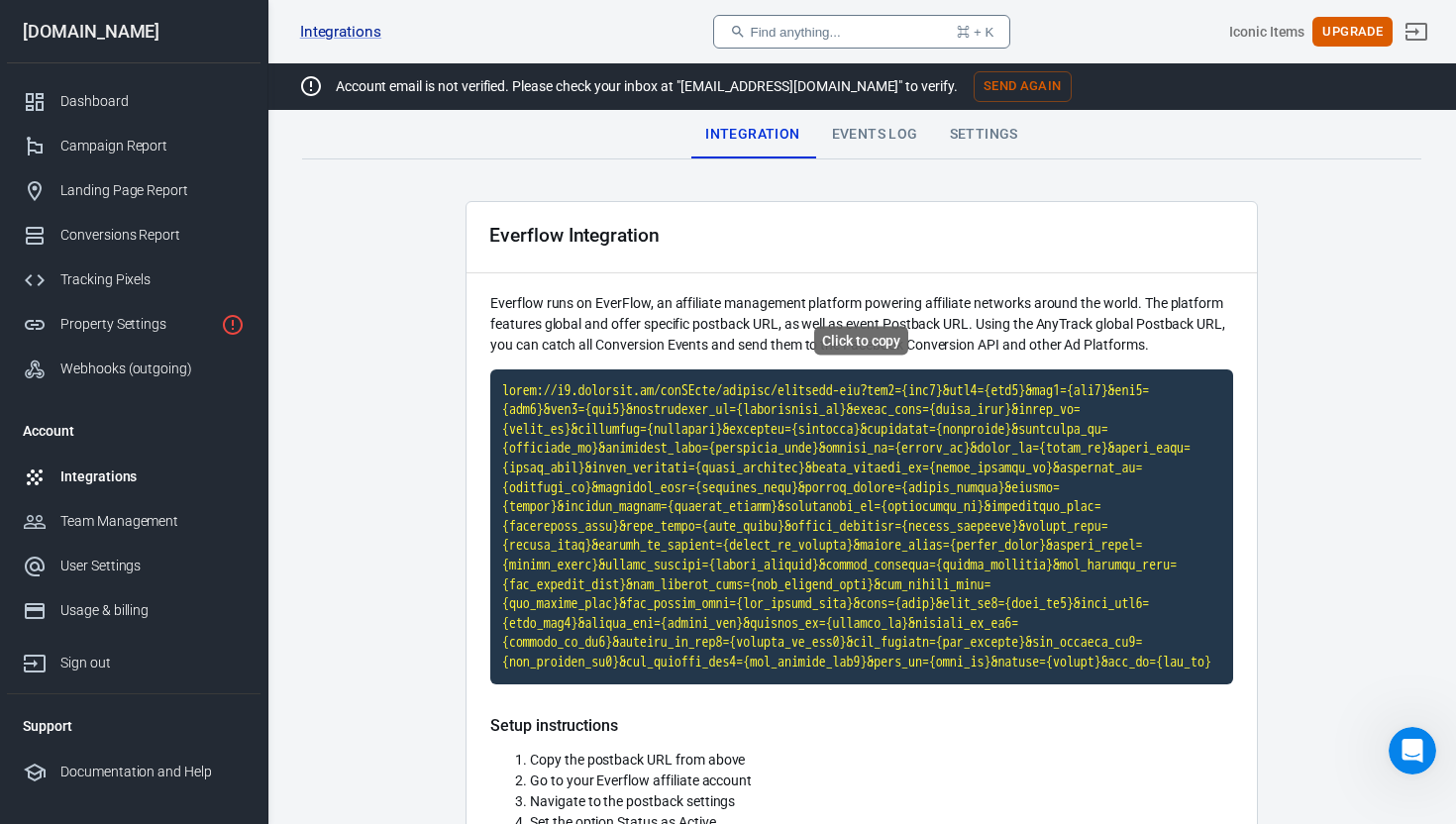 click at bounding box center [862, 527] 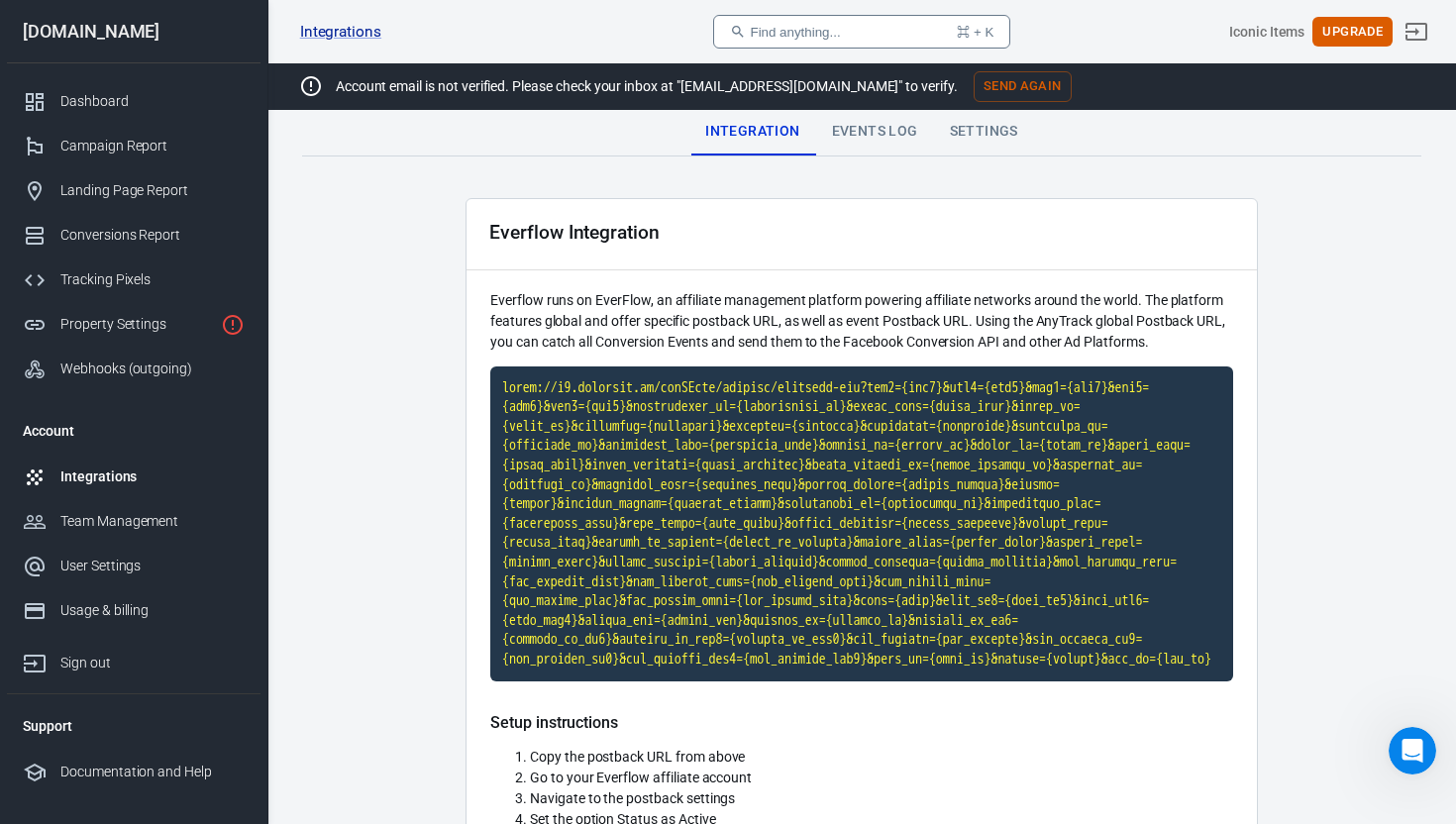 scroll, scrollTop: 0, scrollLeft: 0, axis: both 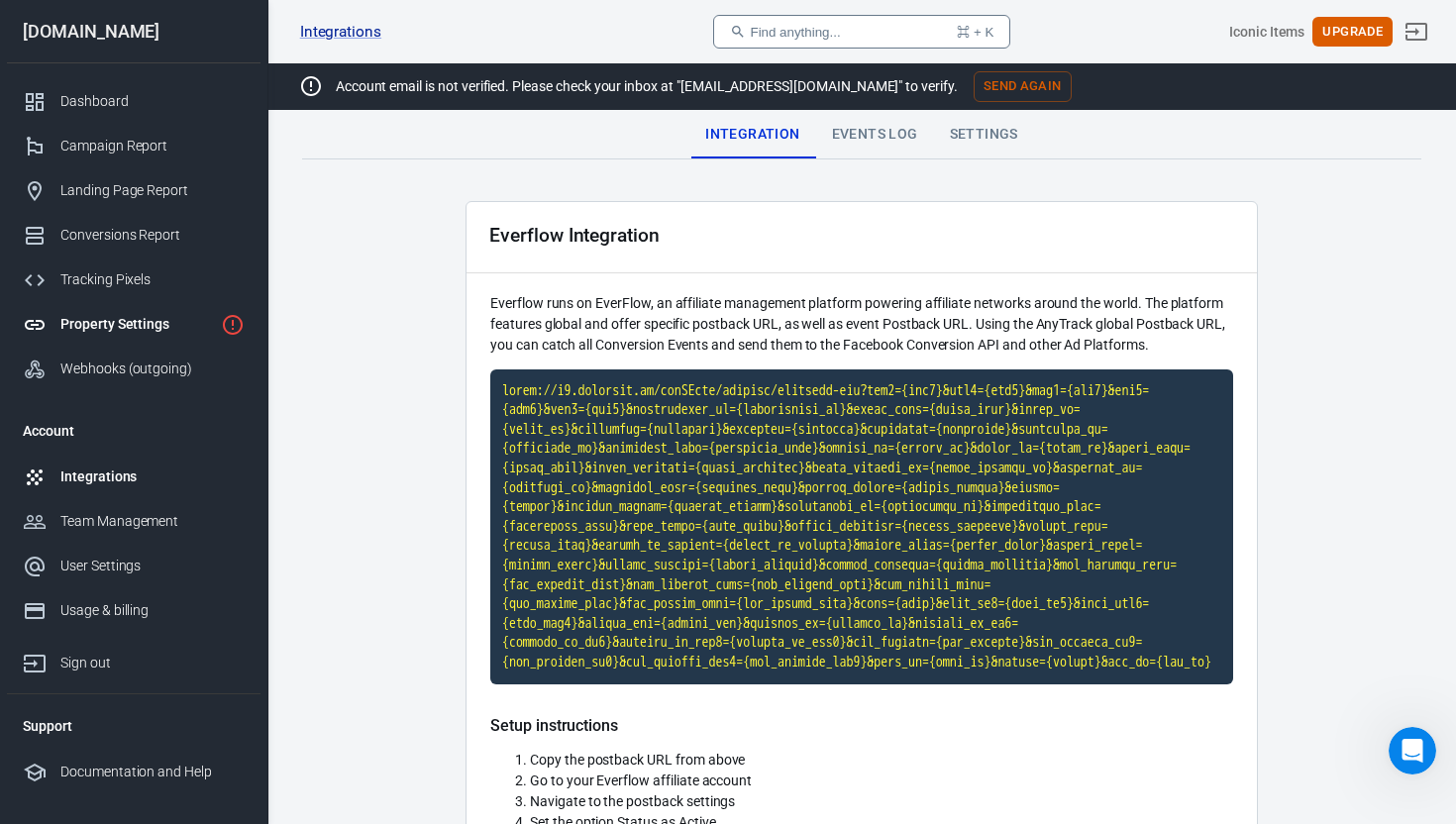click on "Property Settings" at bounding box center [137, 324] 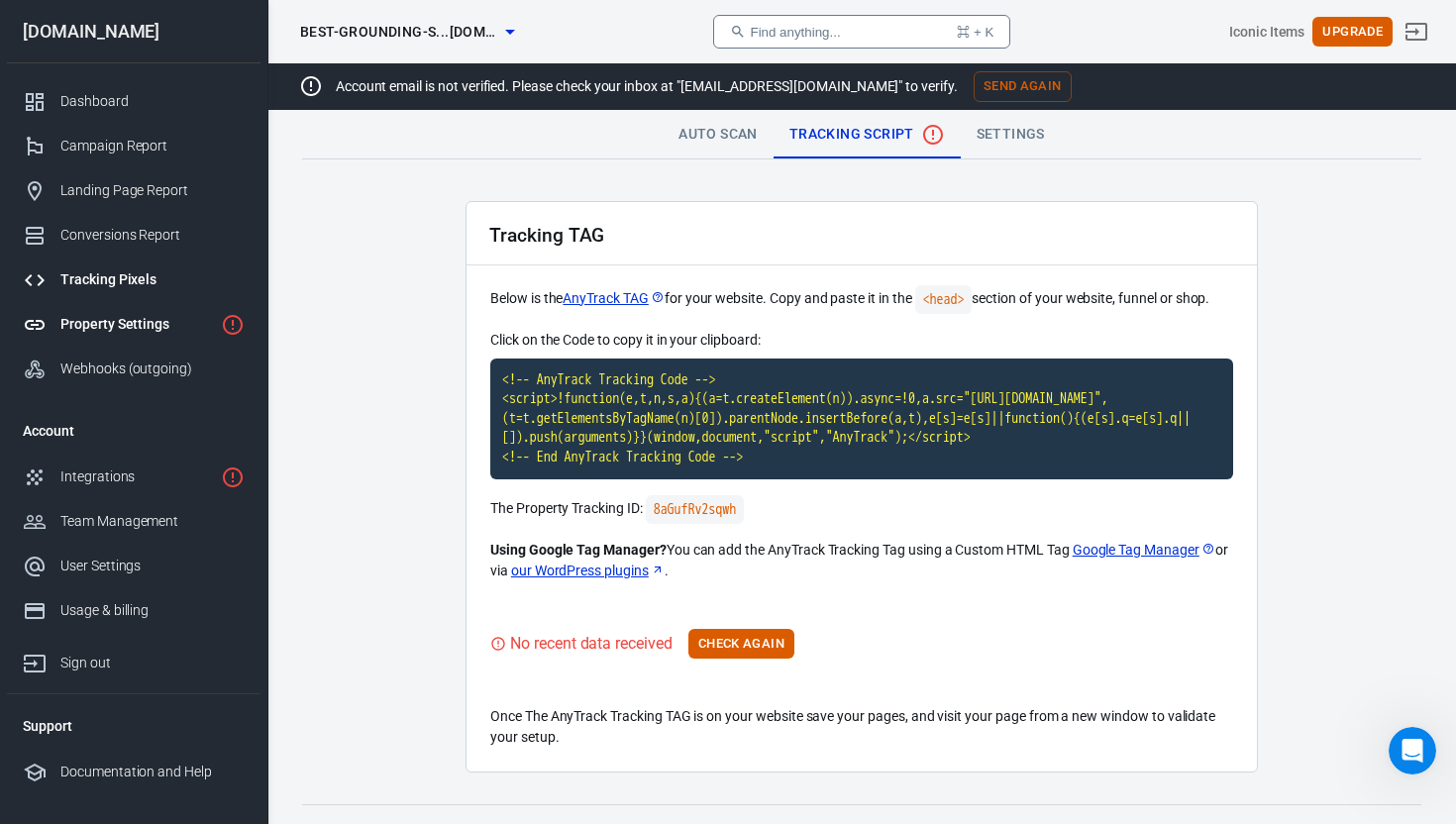 click on "Tracking Pixels" at bounding box center [153, 279] 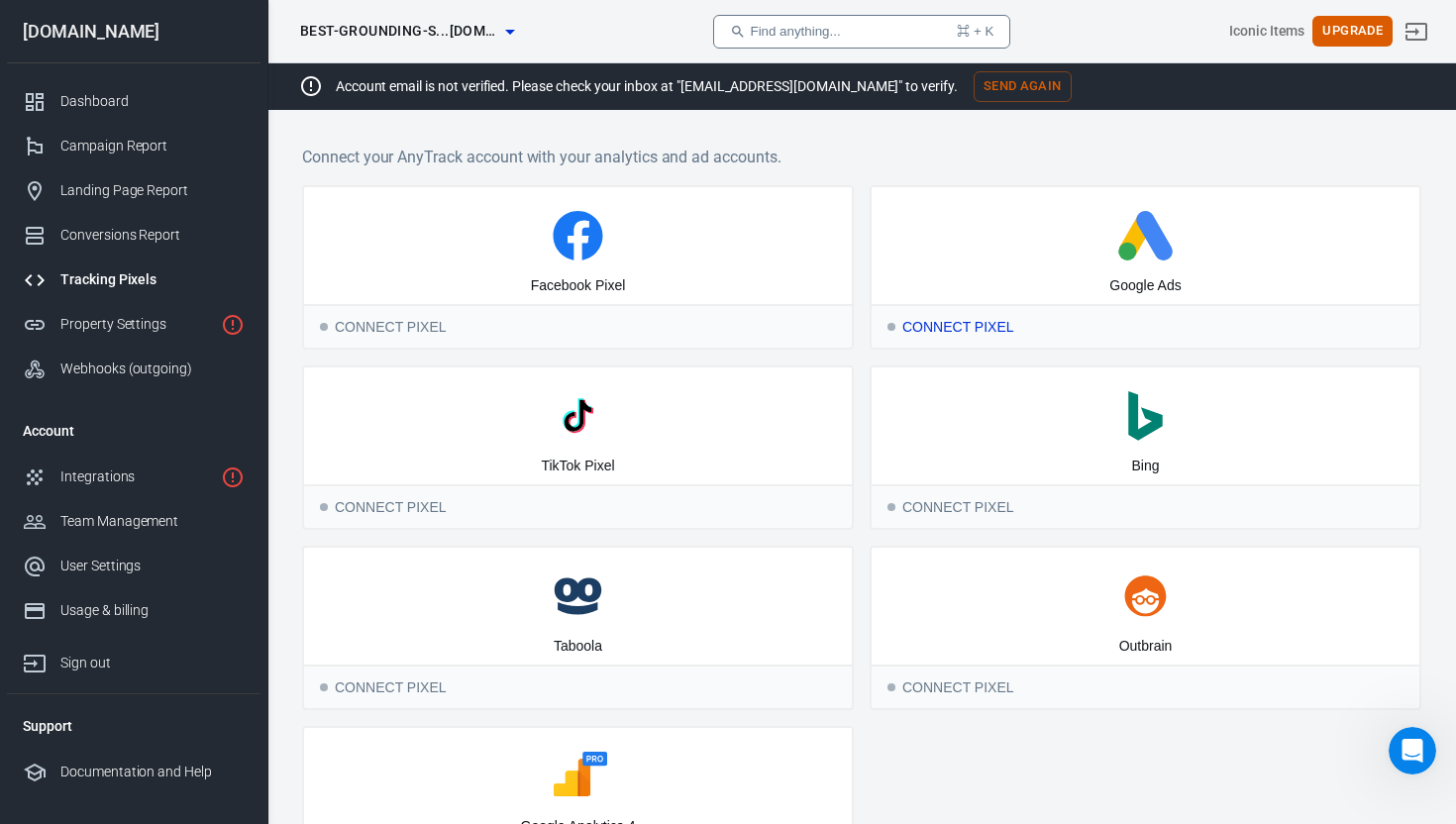 click 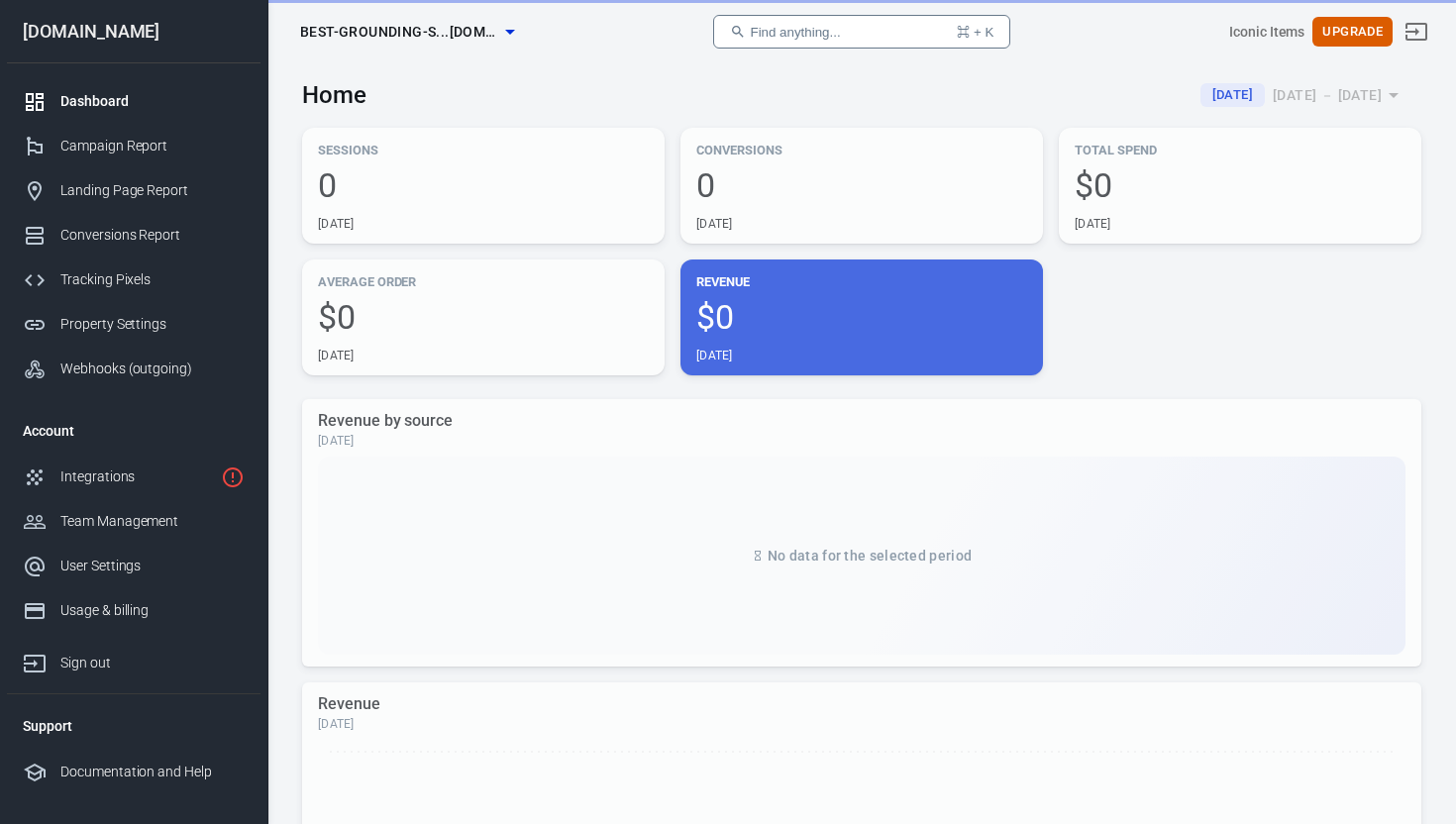 scroll, scrollTop: 0, scrollLeft: 0, axis: both 